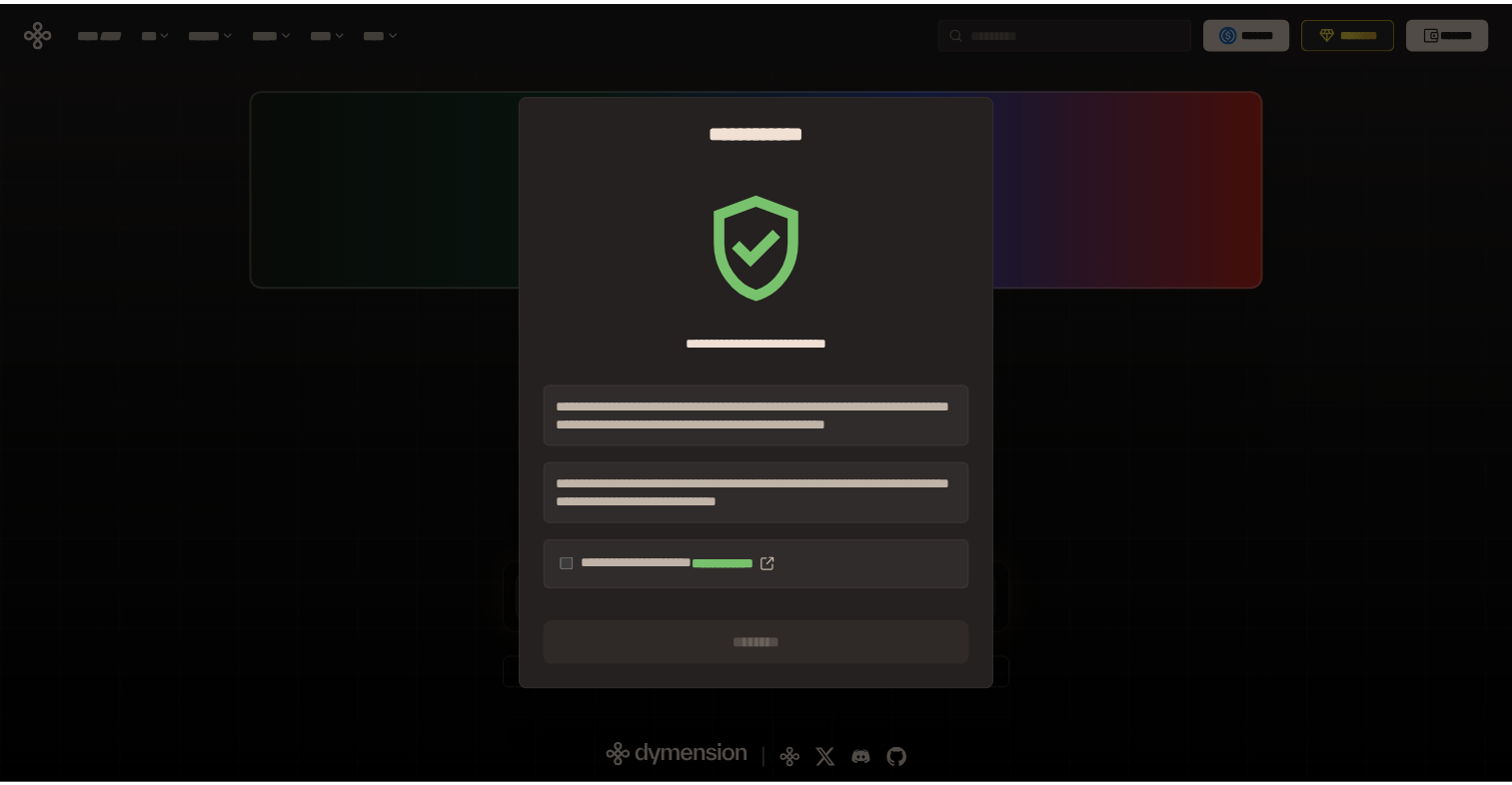 scroll, scrollTop: 0, scrollLeft: 0, axis: both 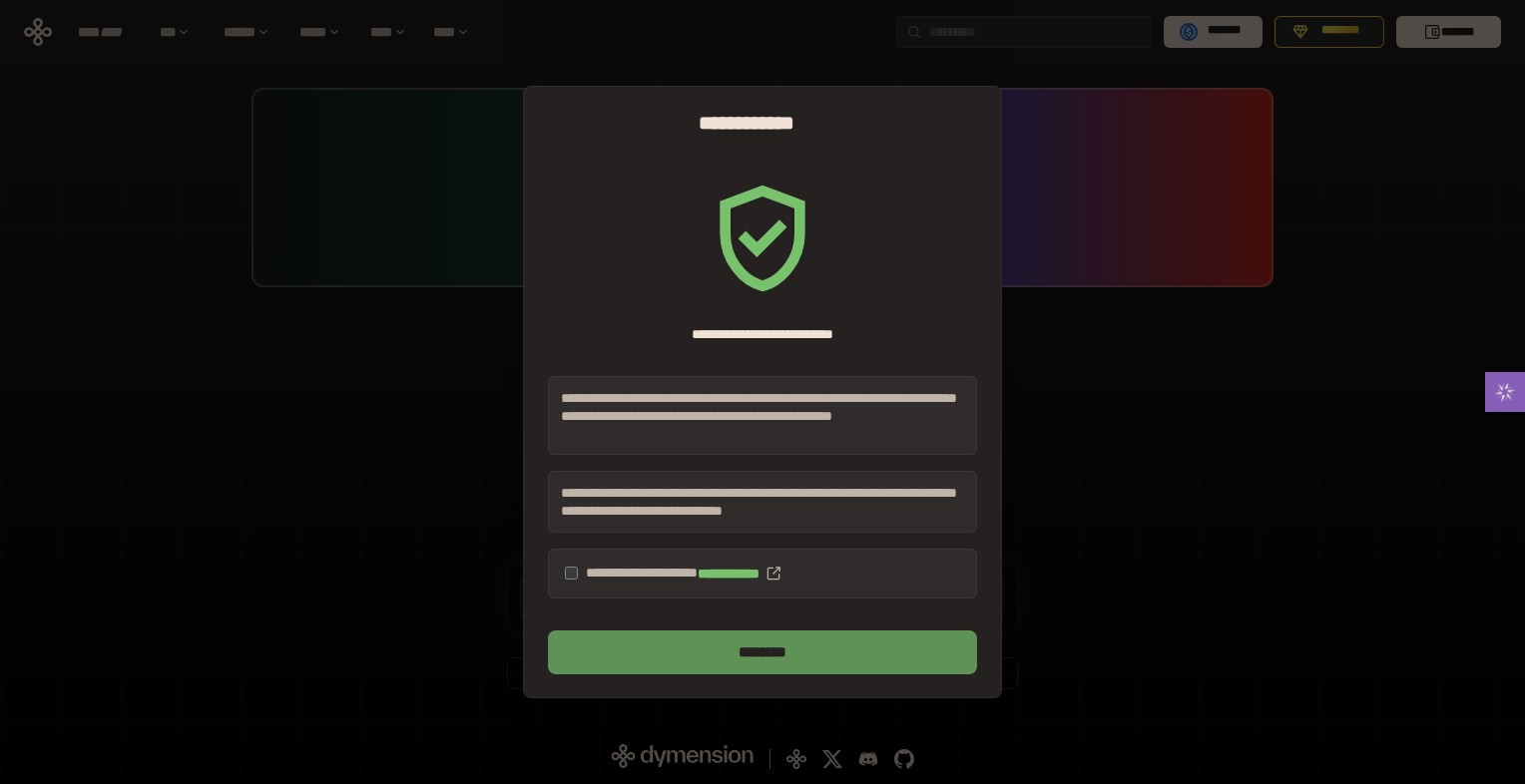 click on "********" at bounding box center (762, 652) 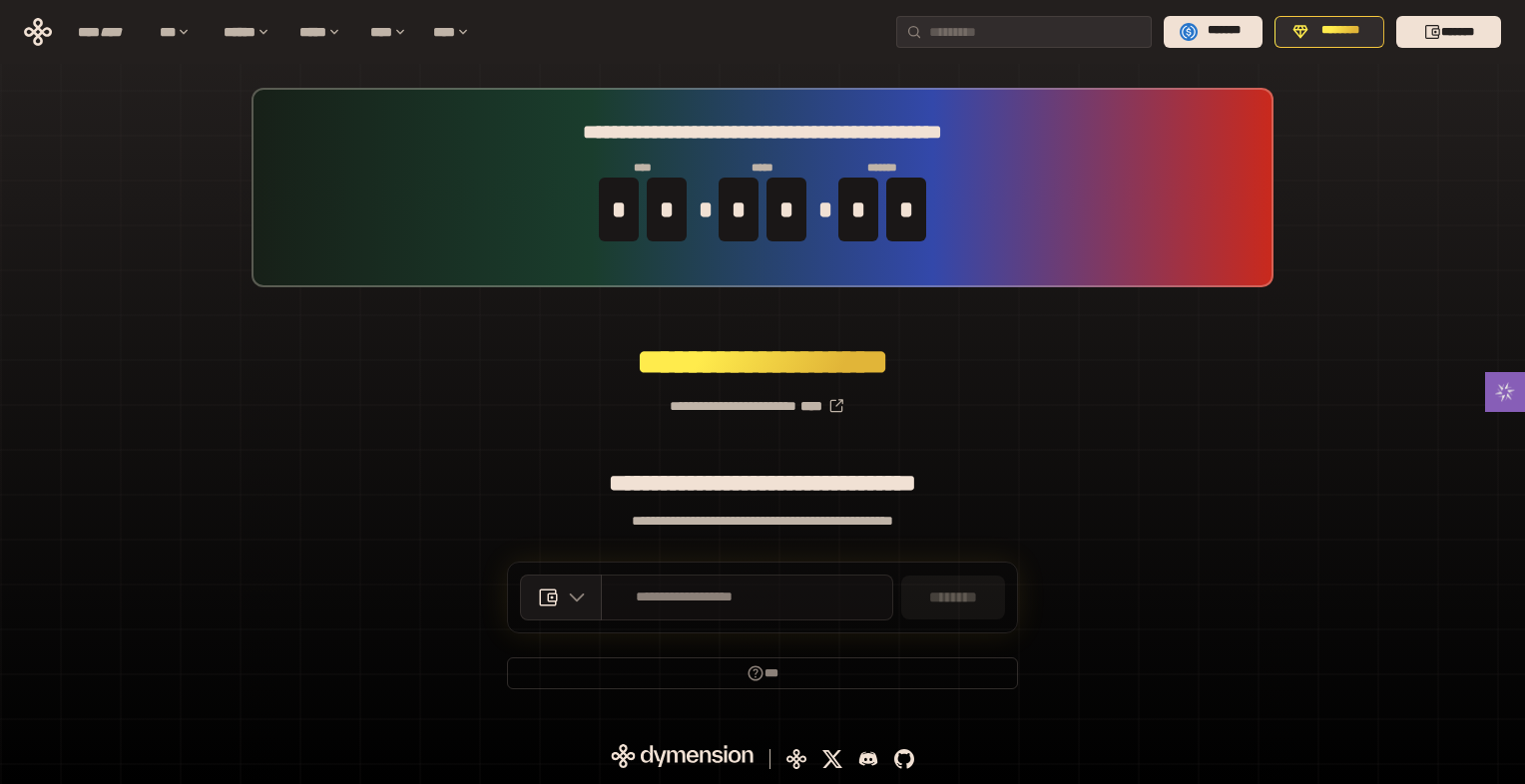 click on "**********" at bounding box center (685, 597) 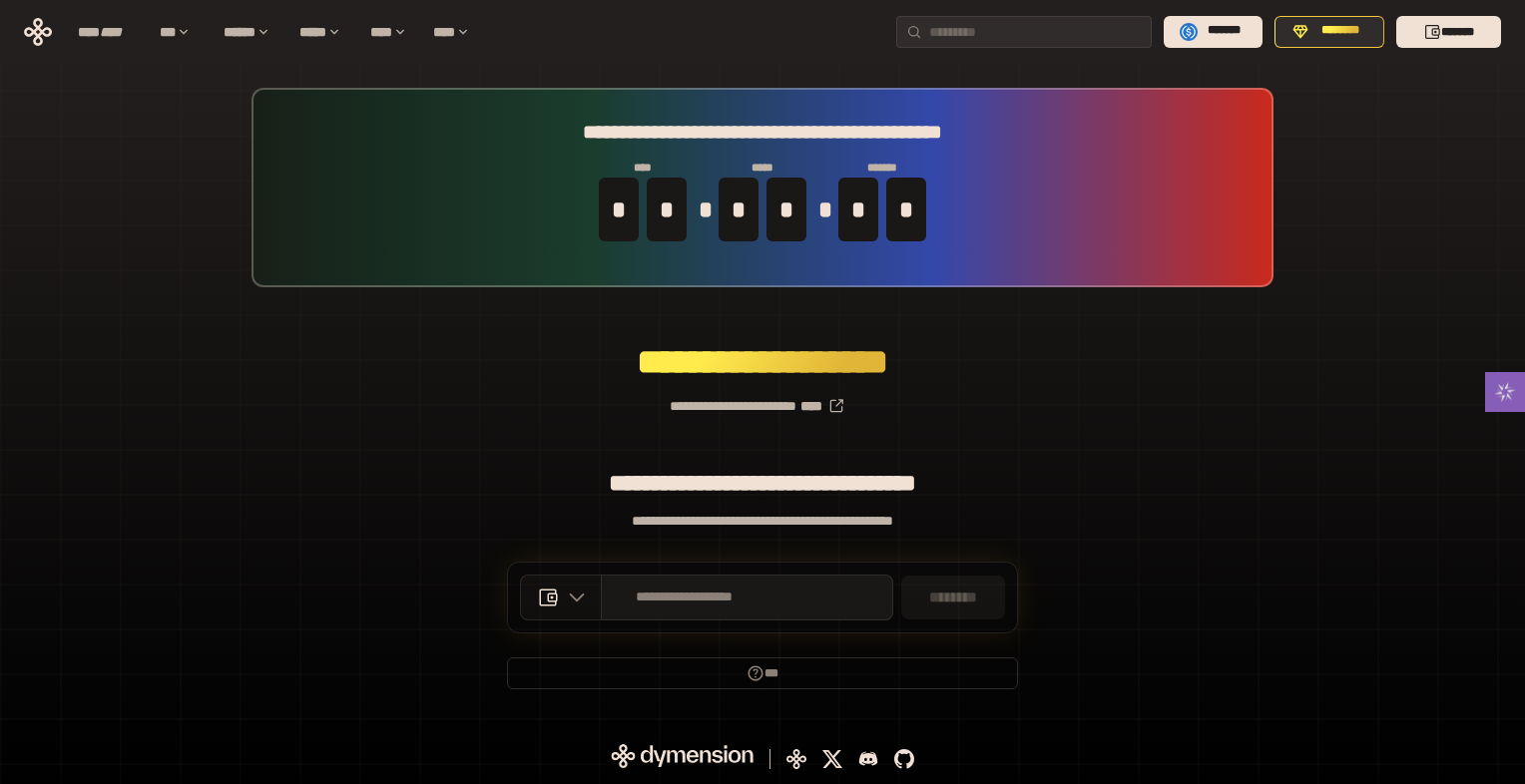 click 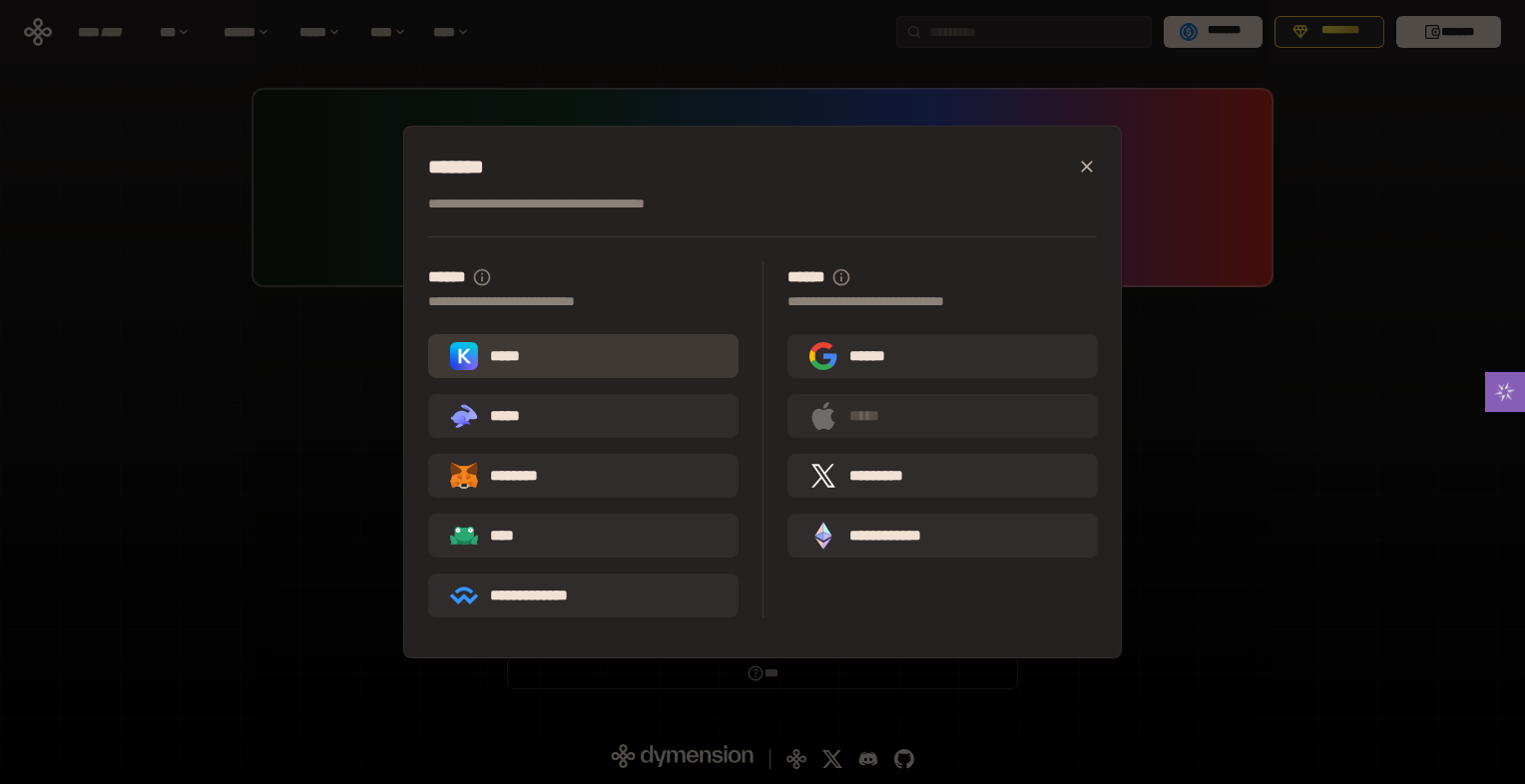 click on "*****" at bounding box center [583, 356] 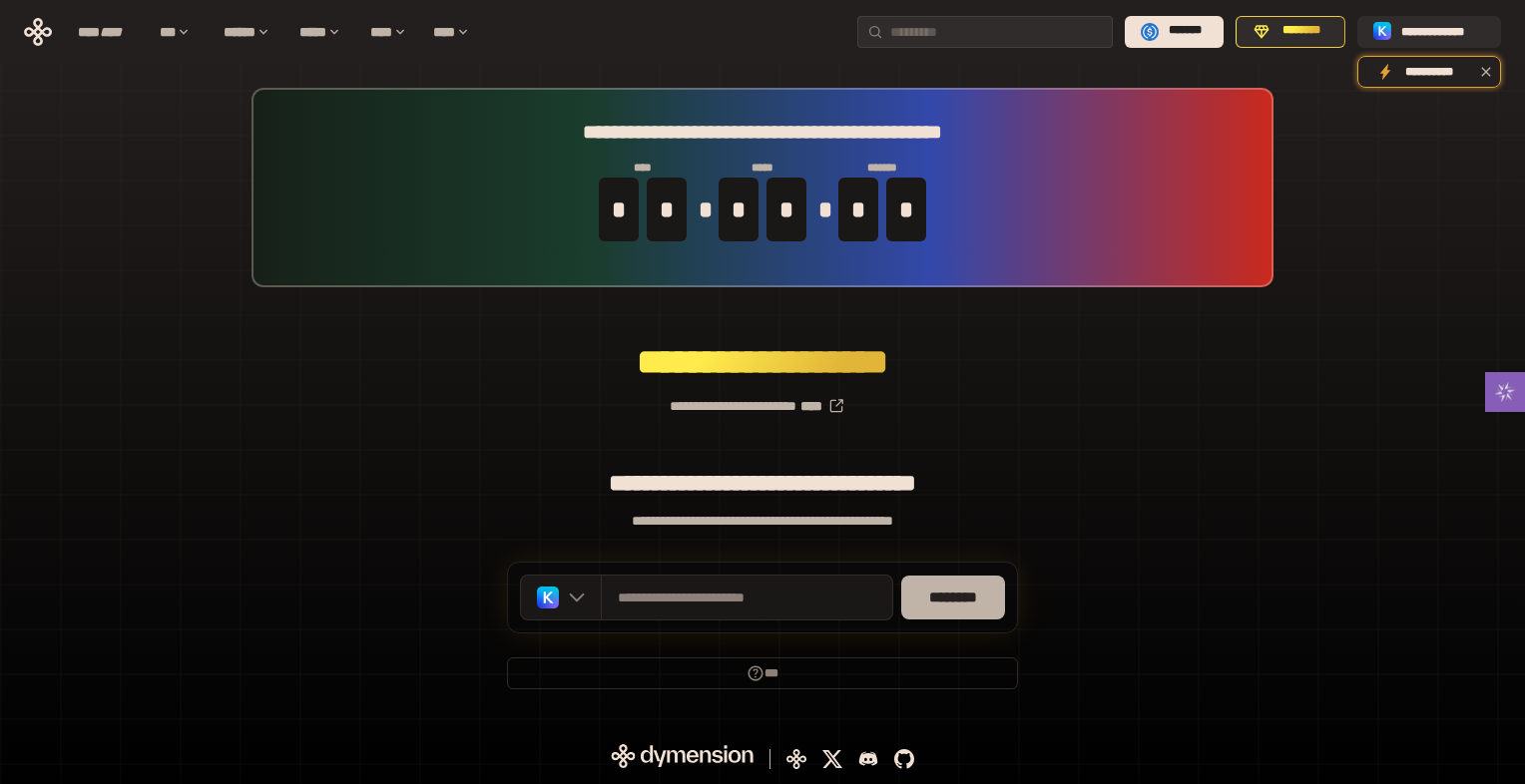 click on "********" at bounding box center (953, 597) 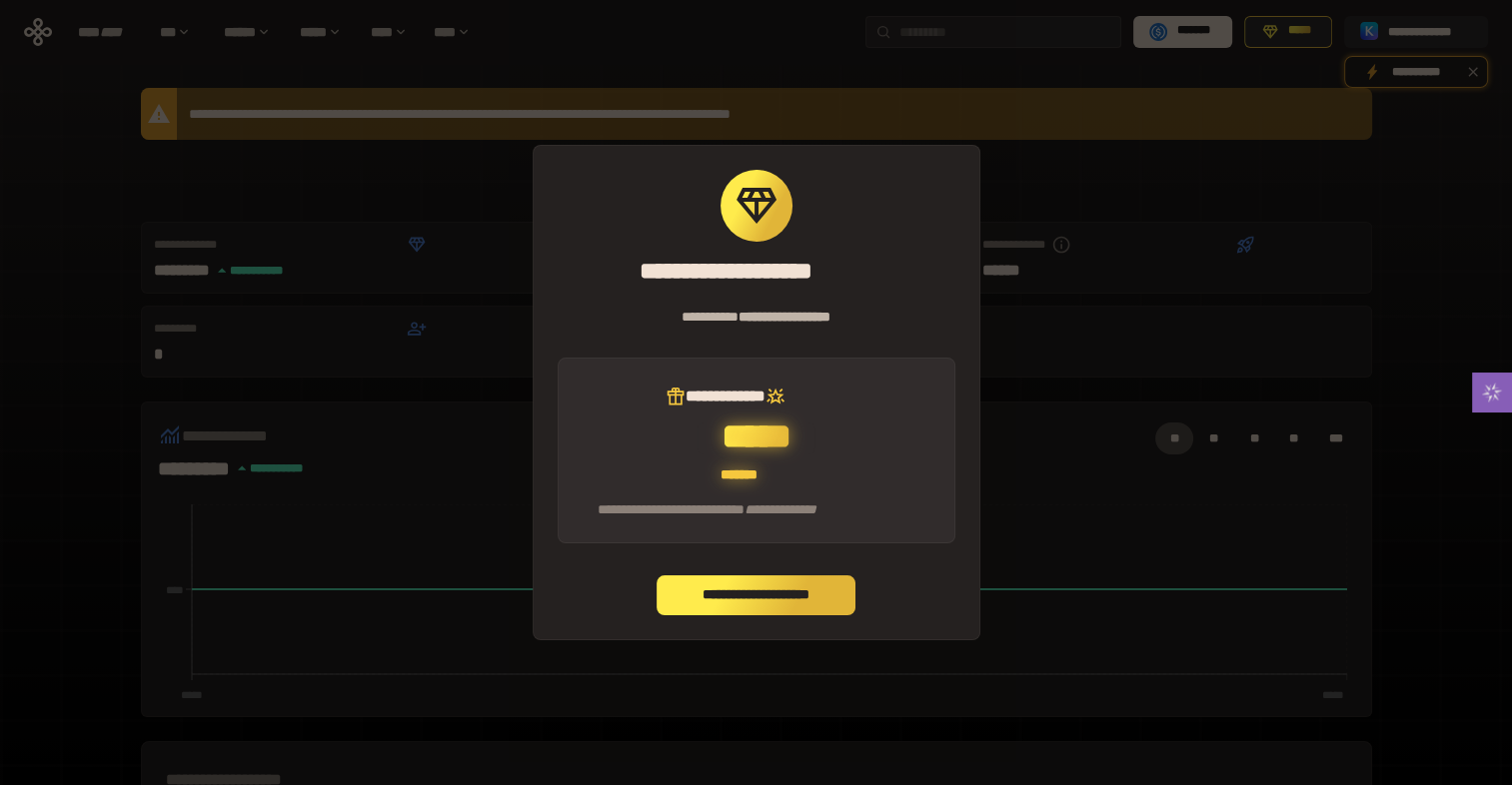 click on "**********" at bounding box center [756, 595] 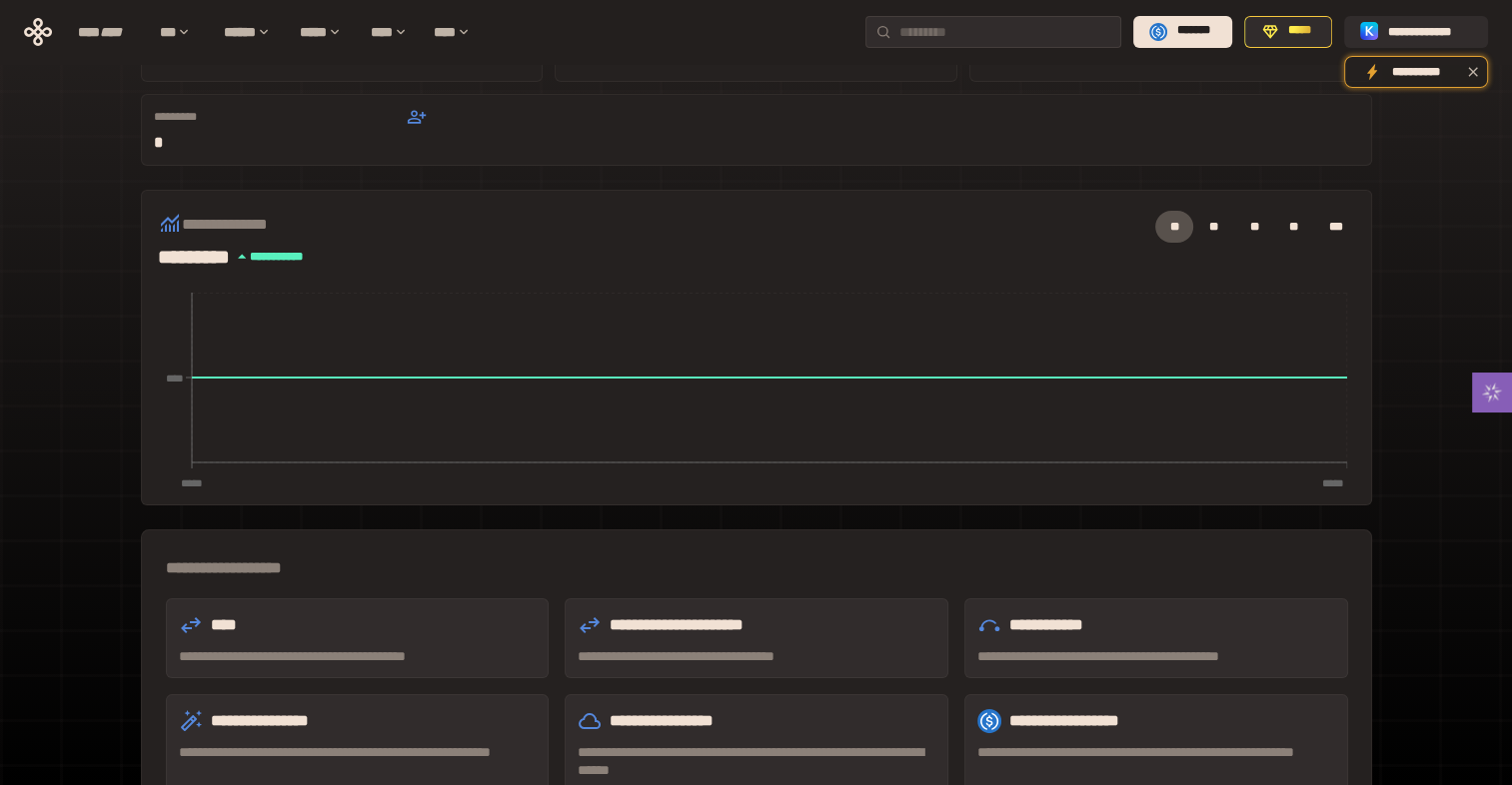 scroll, scrollTop: 200, scrollLeft: 0, axis: vertical 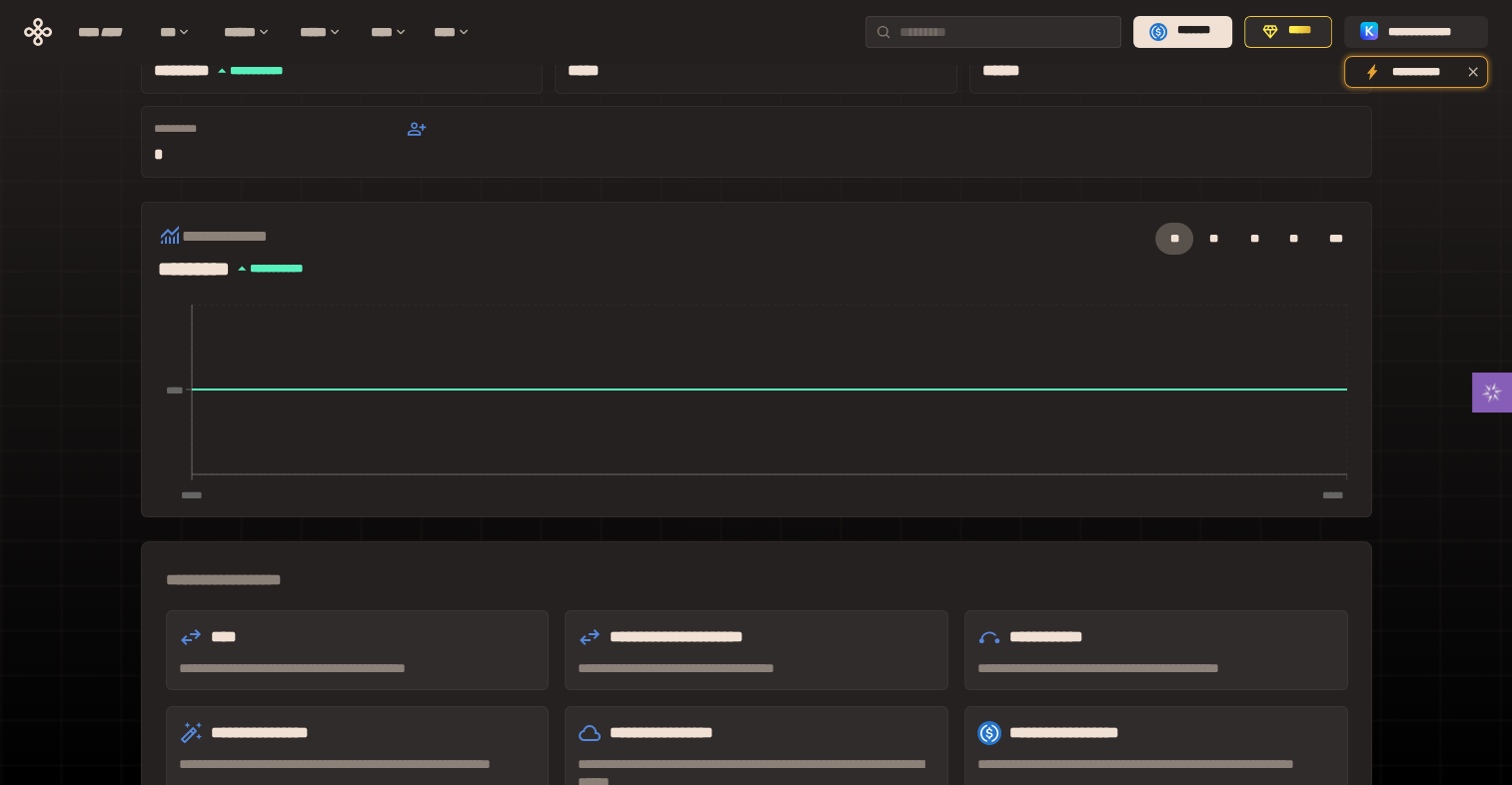 click 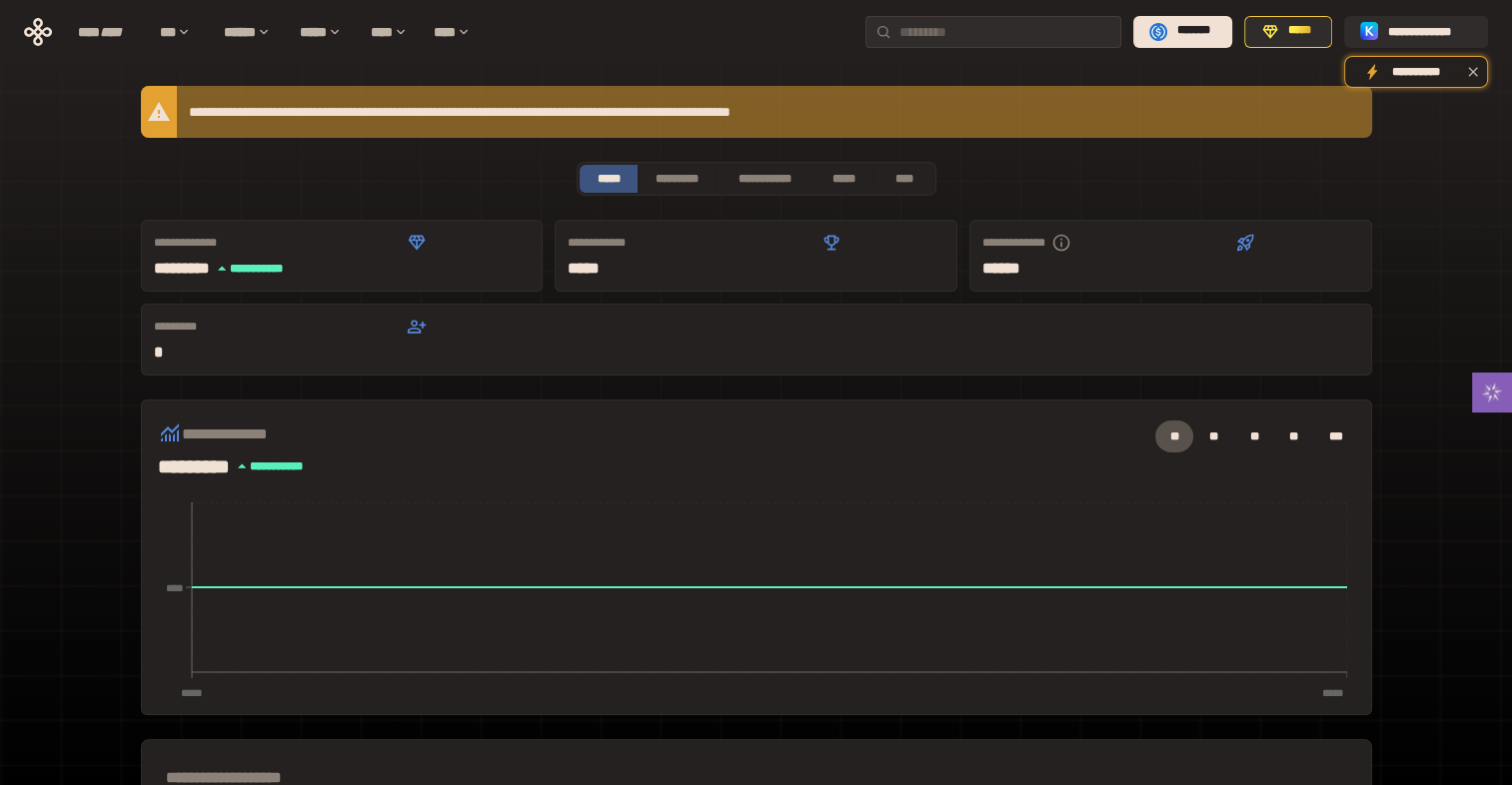 scroll, scrollTop: 0, scrollLeft: 0, axis: both 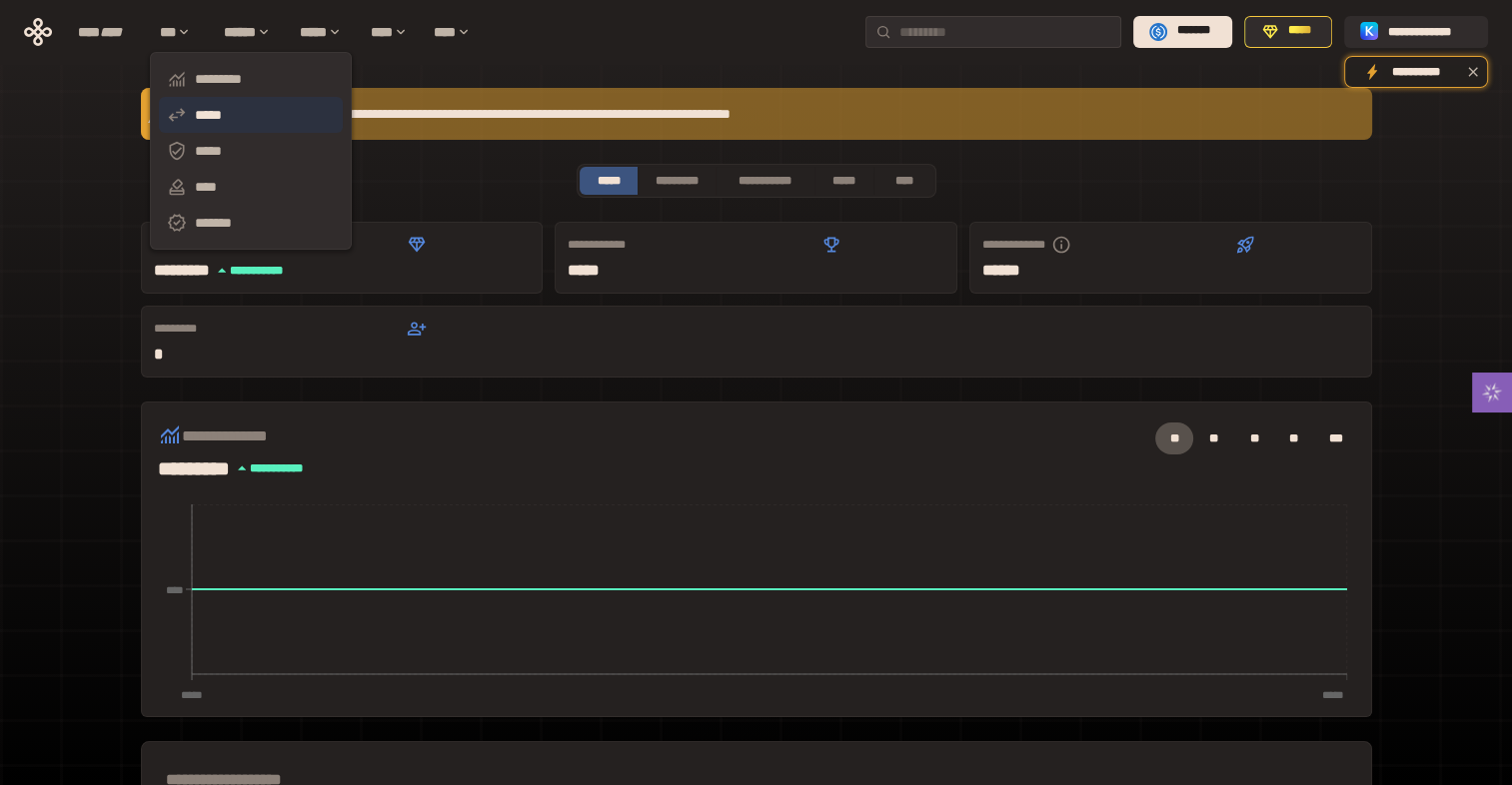 click on "*****" at bounding box center [251, 115] 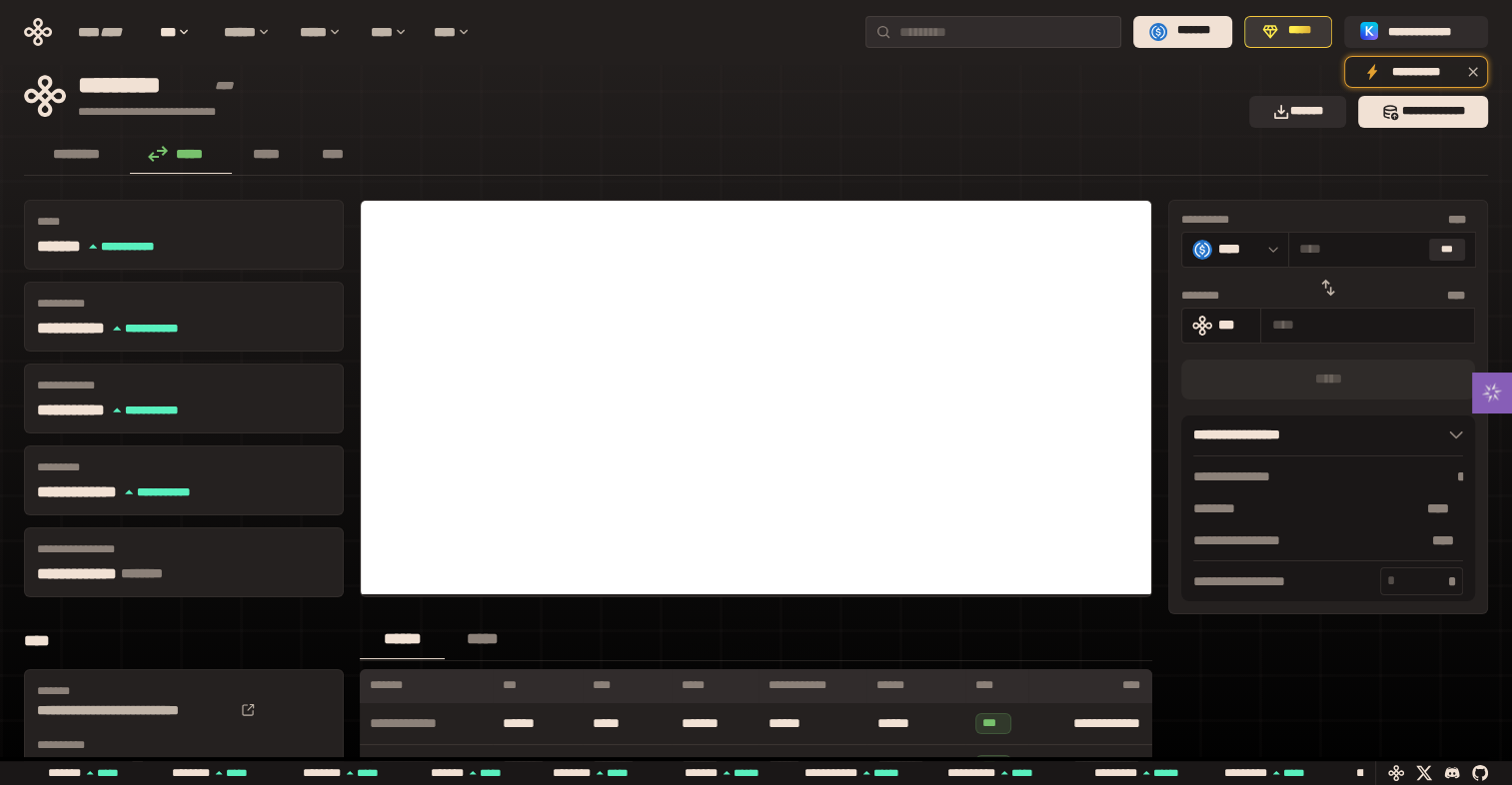 click on "*****" at bounding box center (1299, 31) 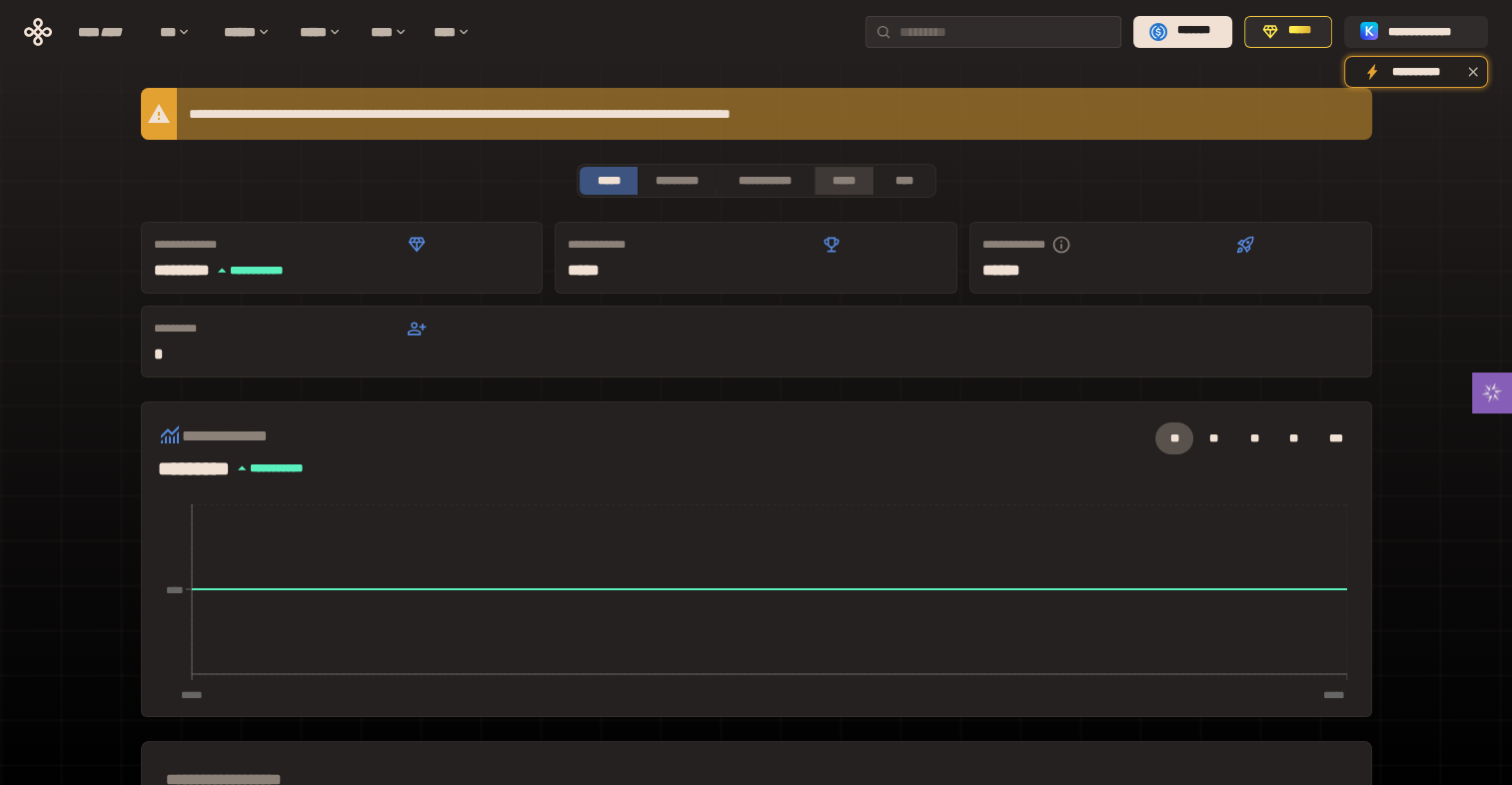 click on "*****" at bounding box center (844, 181) 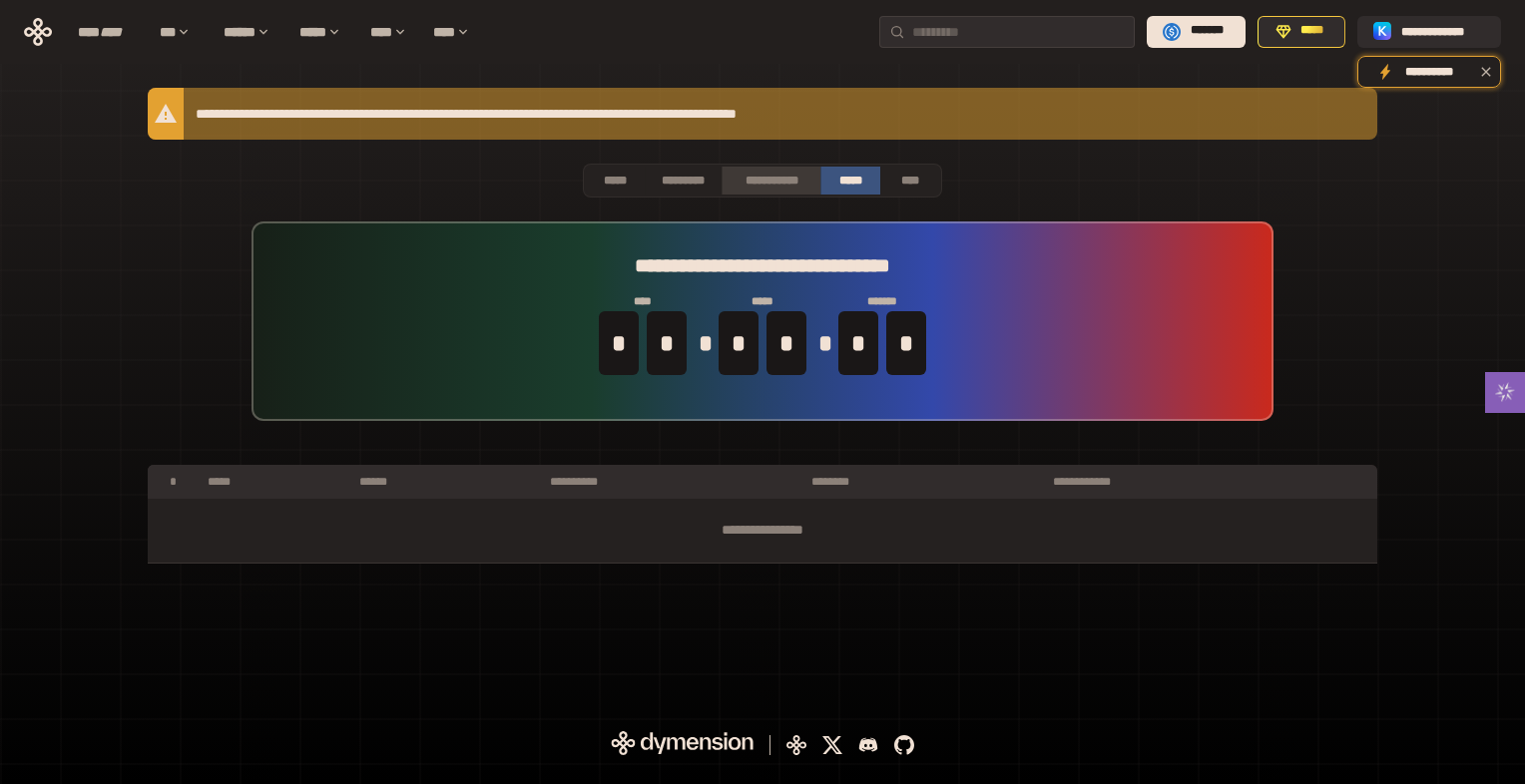 click on "**********" at bounding box center (770, 181) 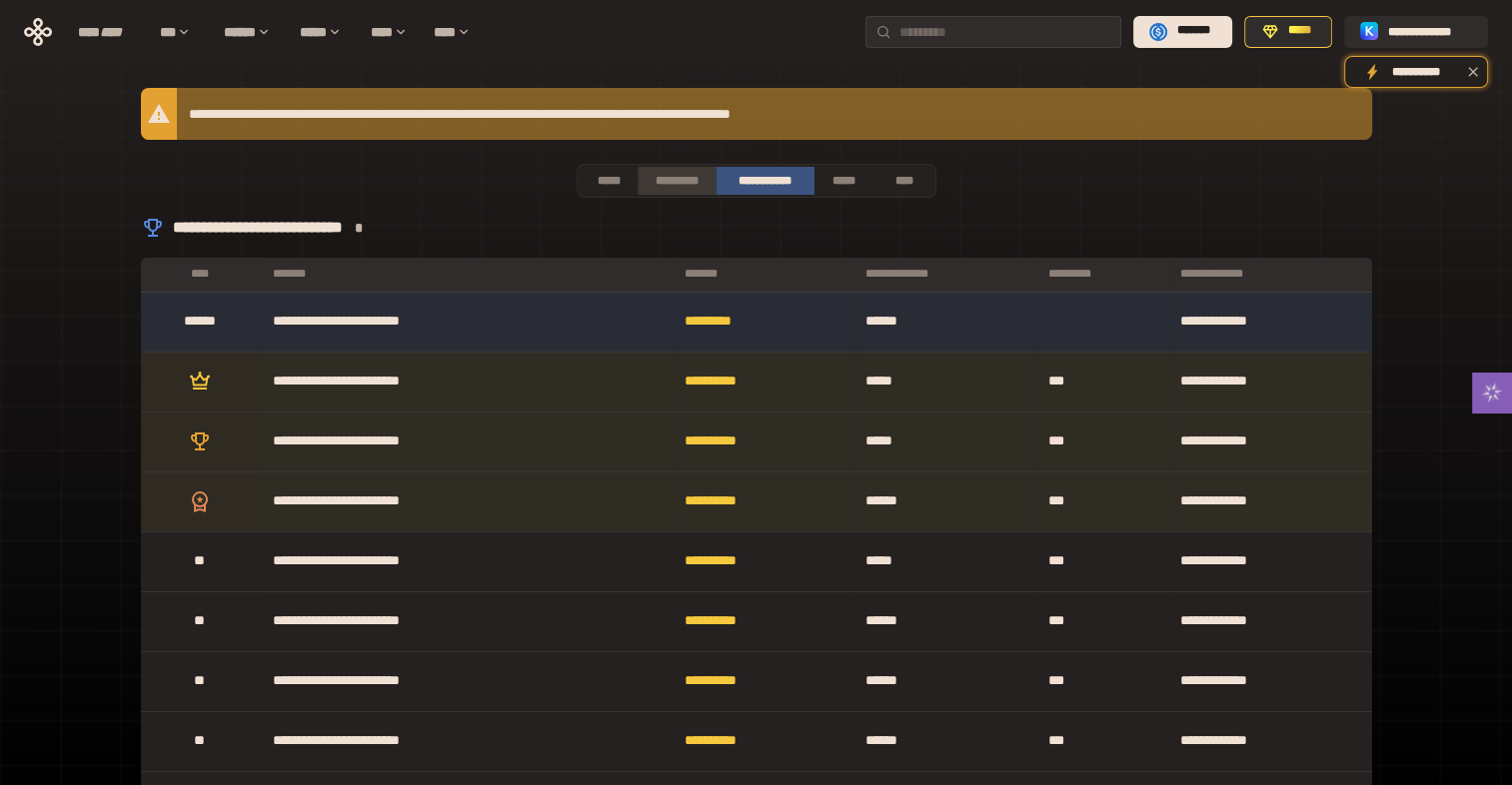 click on "*********" at bounding box center [676, 181] 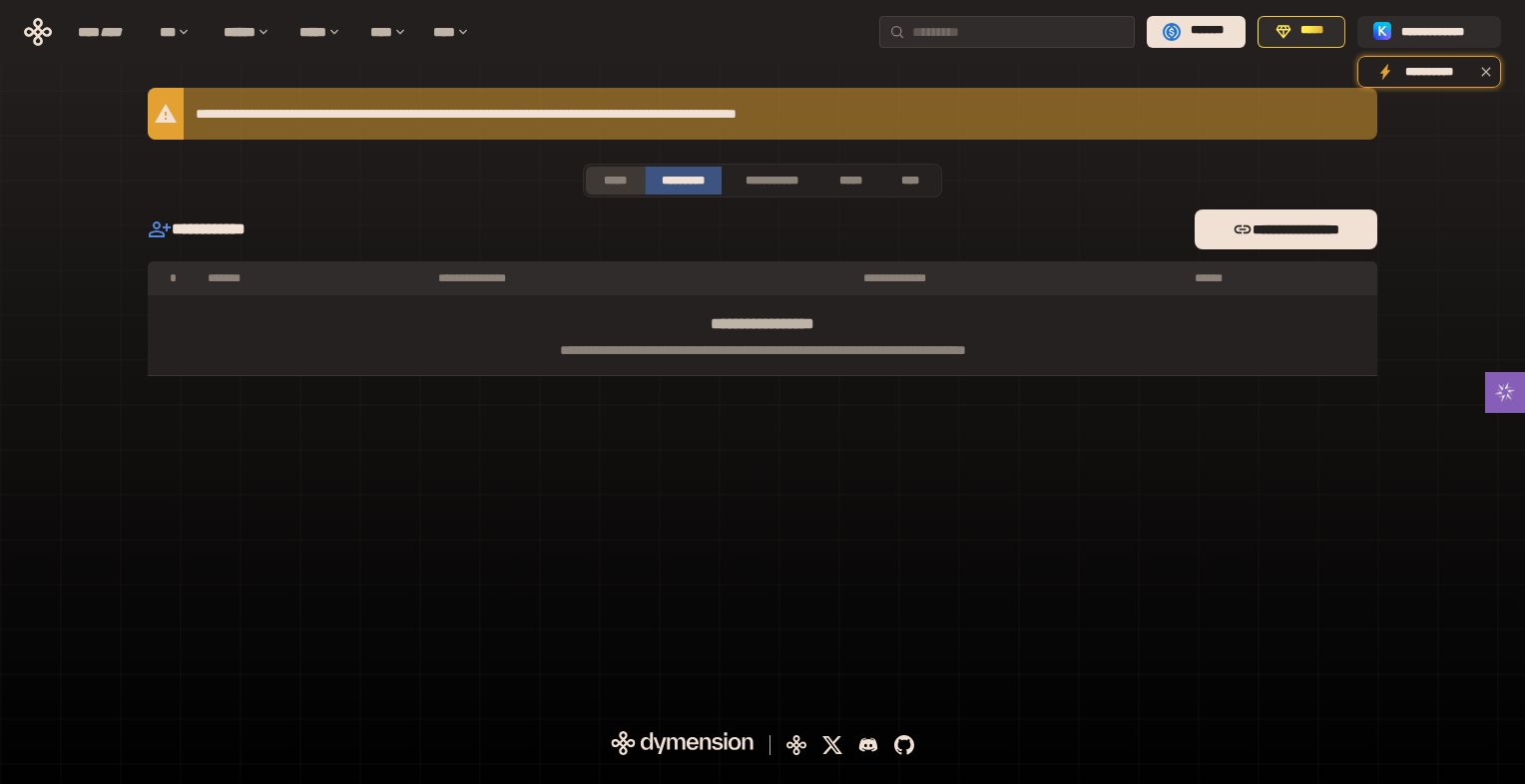 click on "*****" at bounding box center [615, 181] 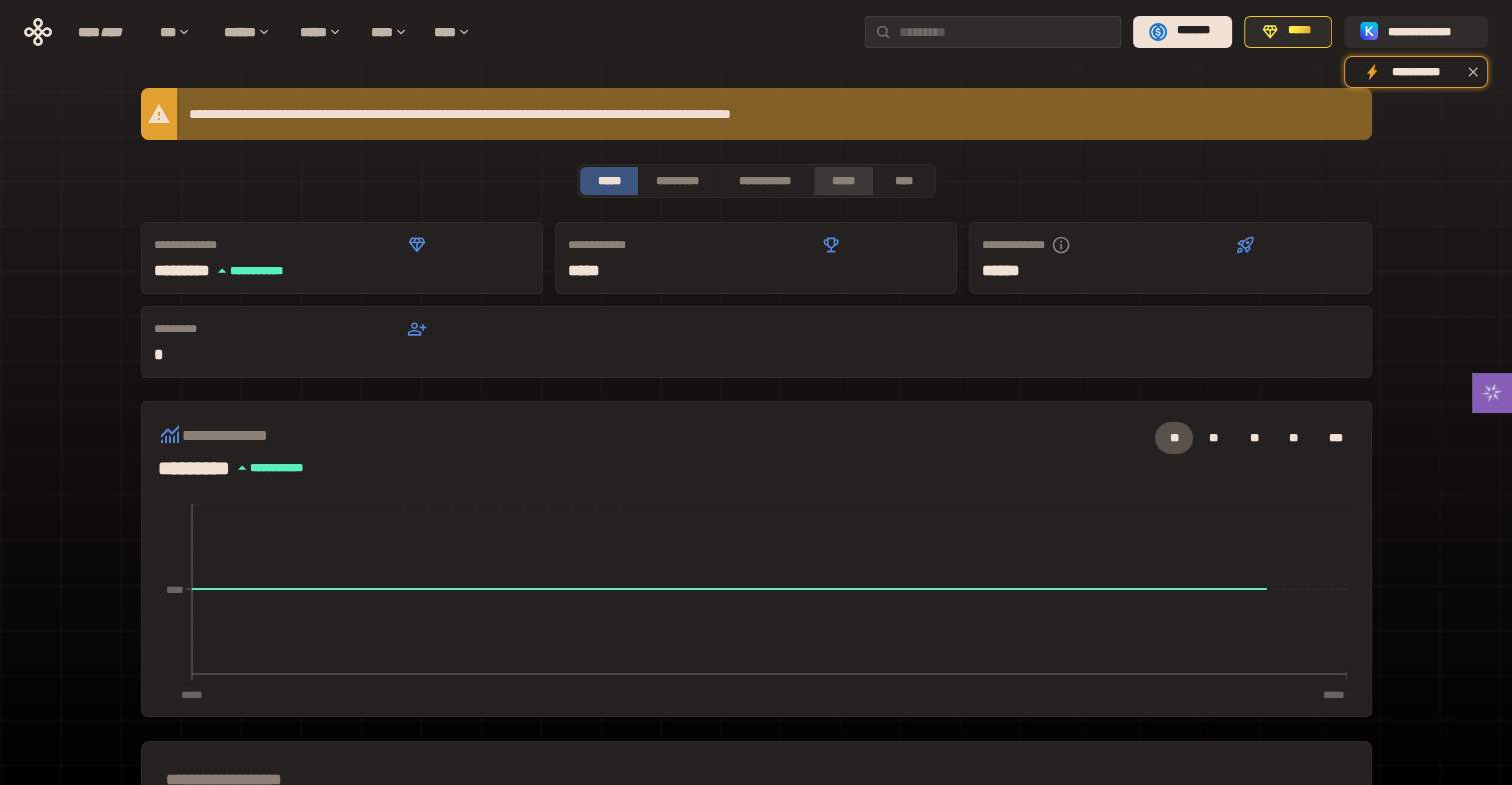 click on "*****" at bounding box center (844, 181) 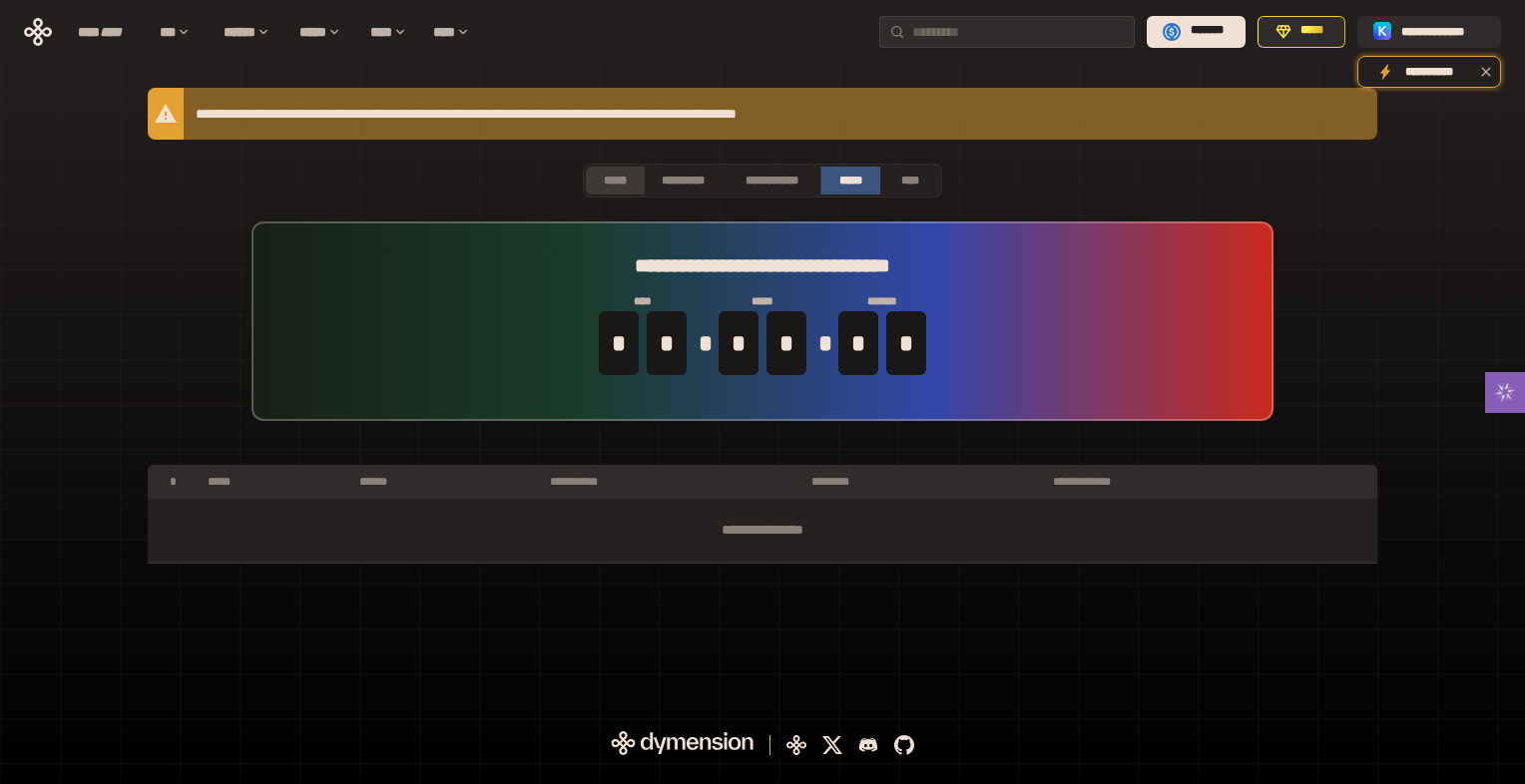 click on "*****" at bounding box center [615, 181] 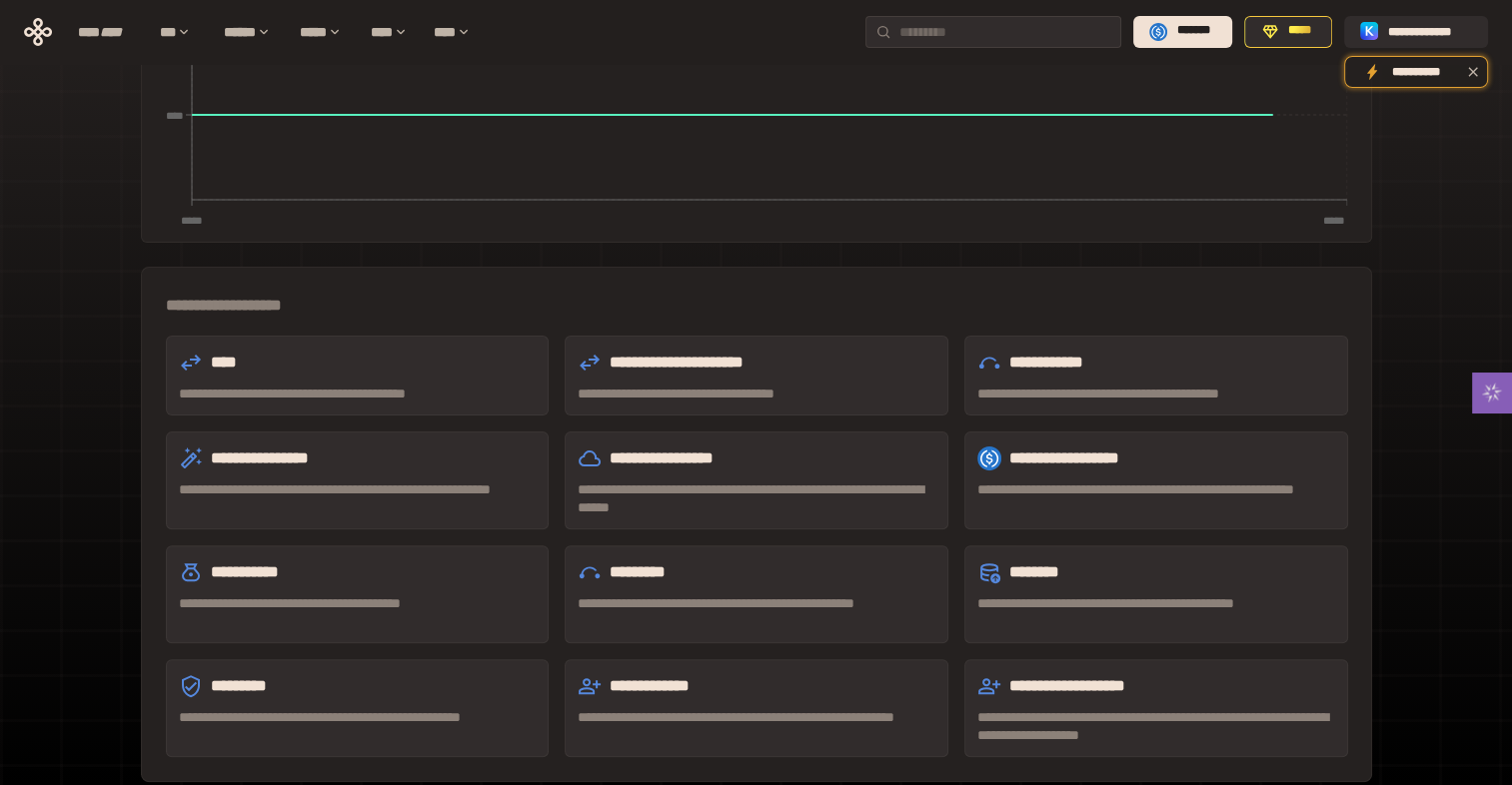 scroll, scrollTop: 476, scrollLeft: 0, axis: vertical 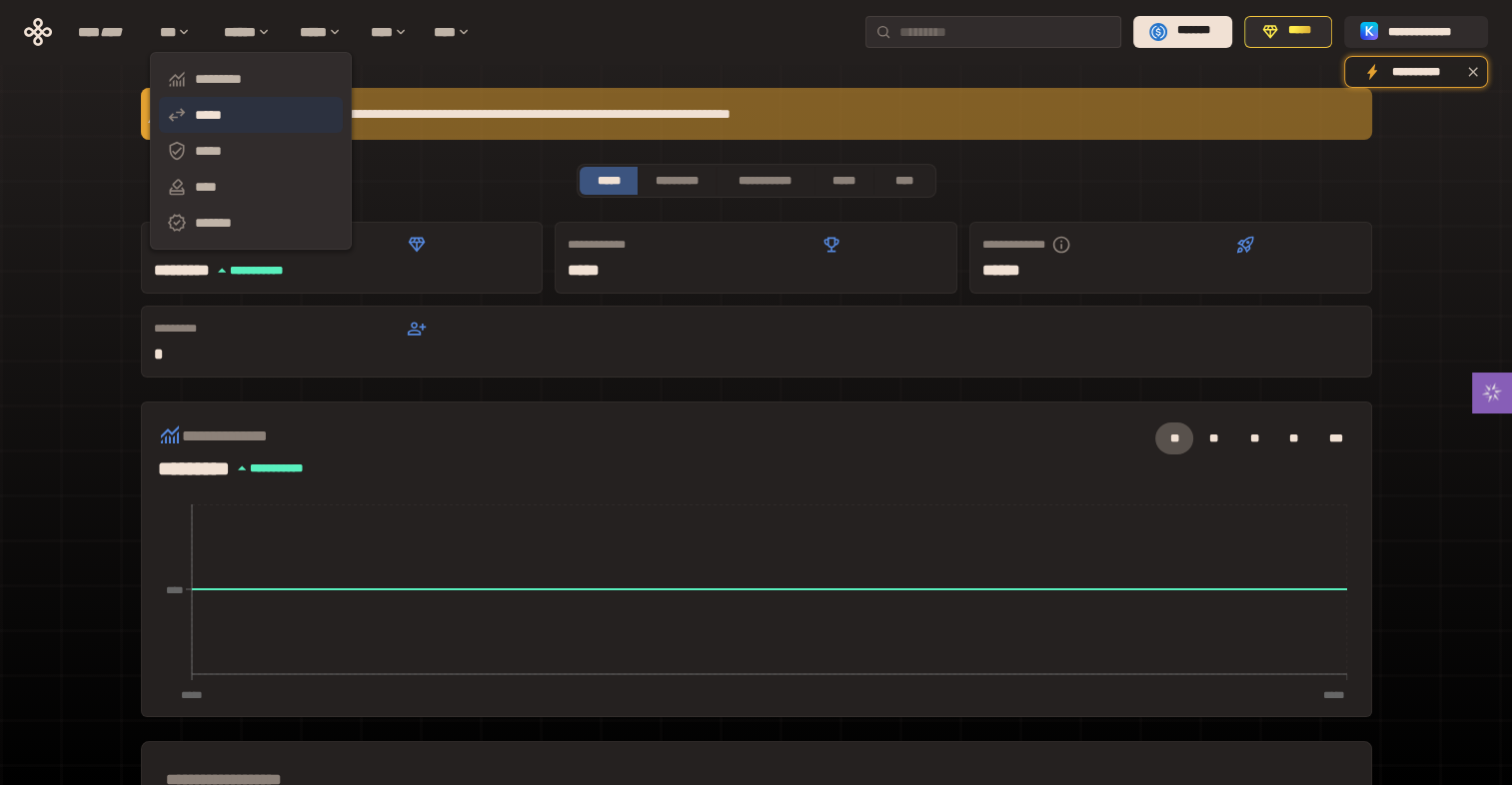 click on "*****" at bounding box center [251, 115] 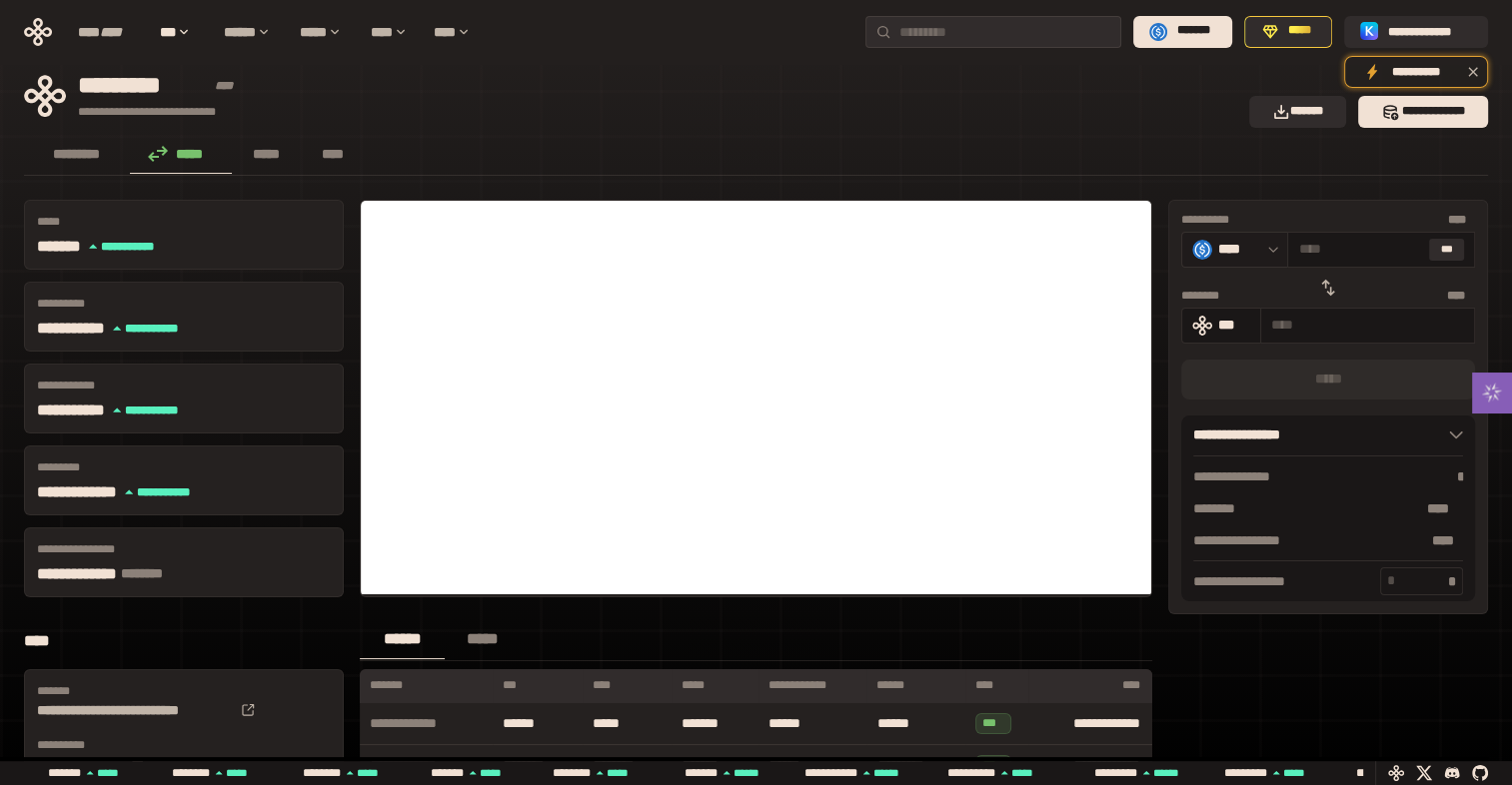 click at bounding box center [1268, 250] 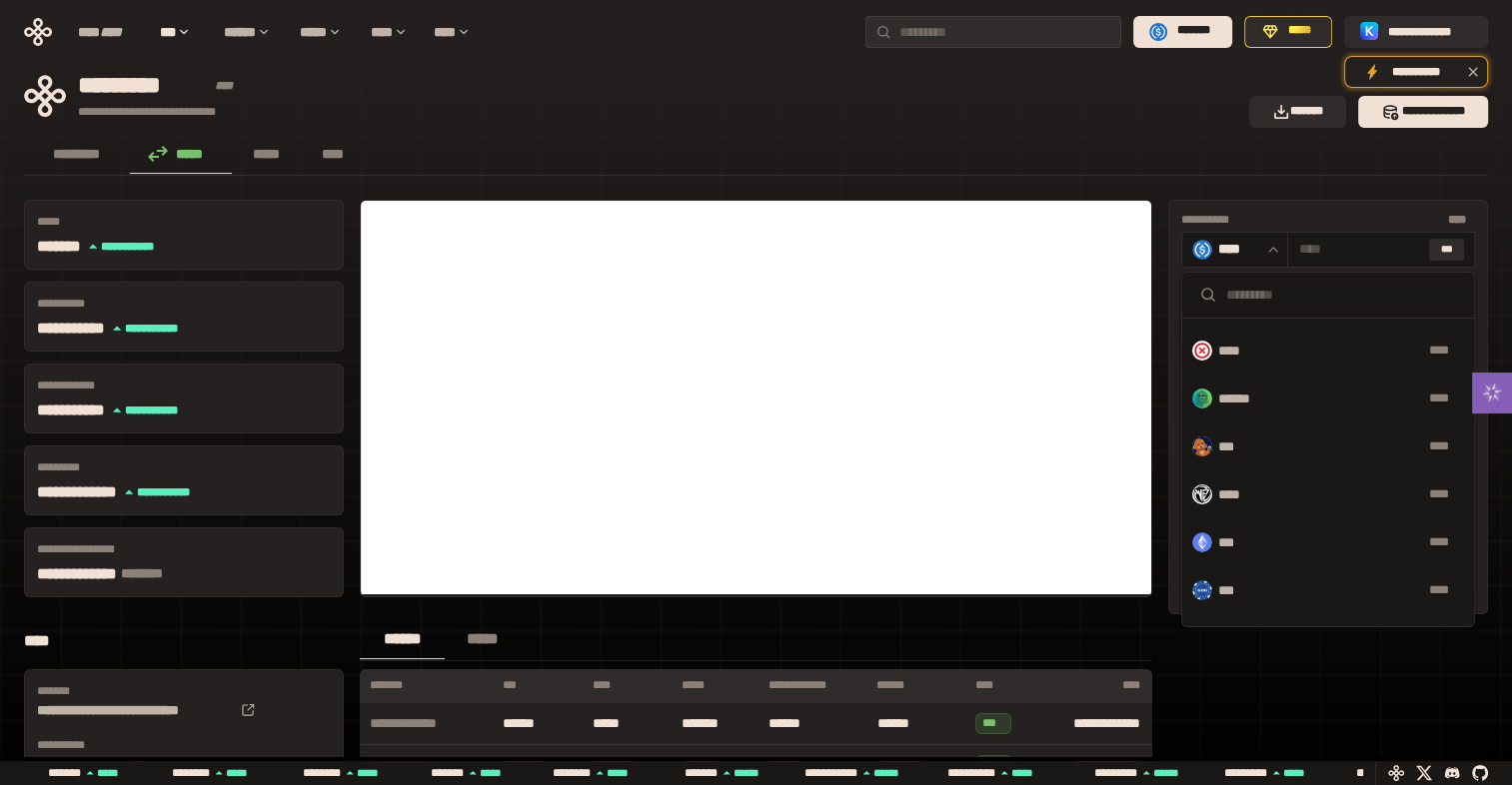 scroll, scrollTop: 87, scrollLeft: 0, axis: vertical 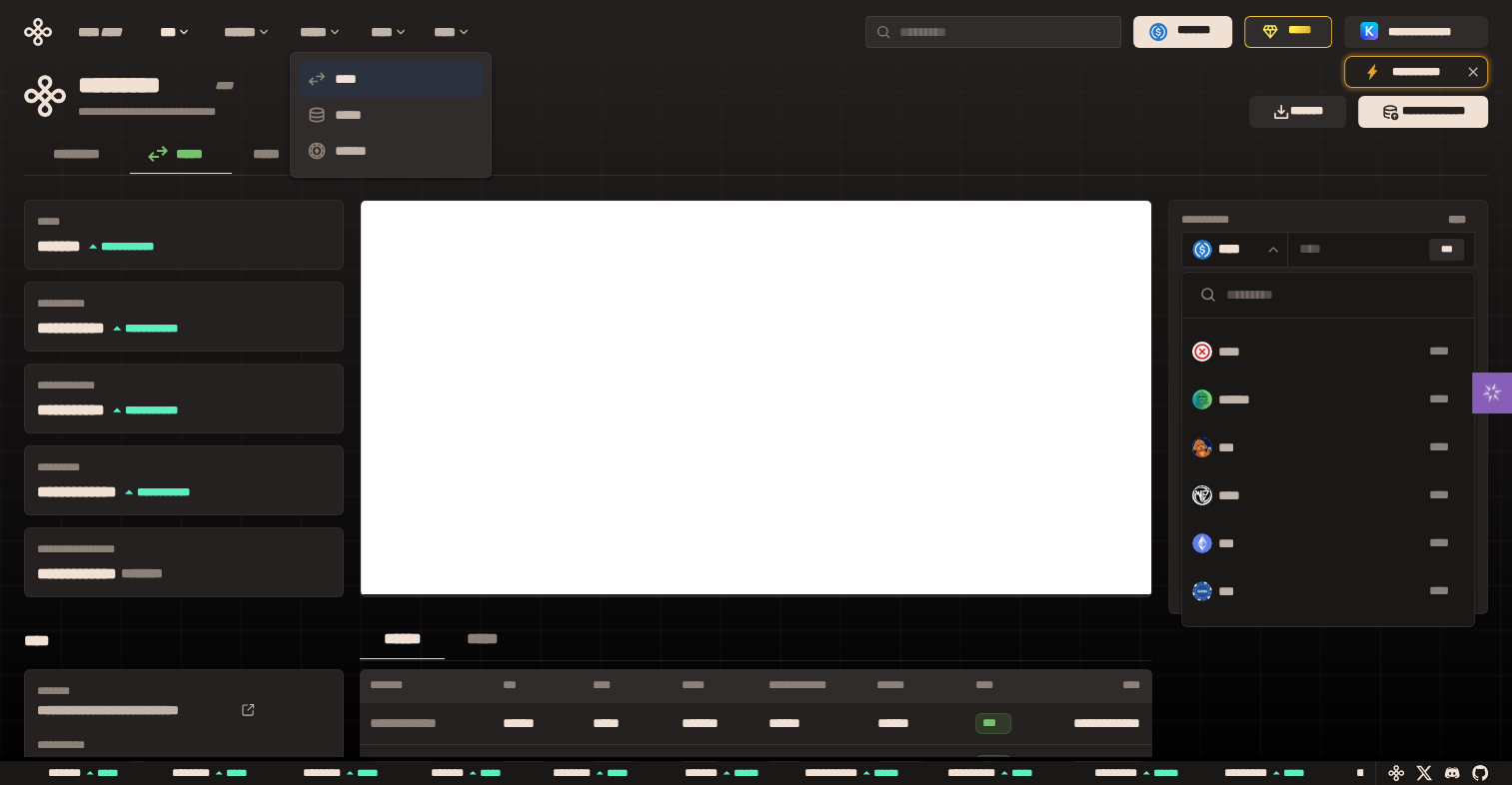 click on "****" at bounding box center (391, 79) 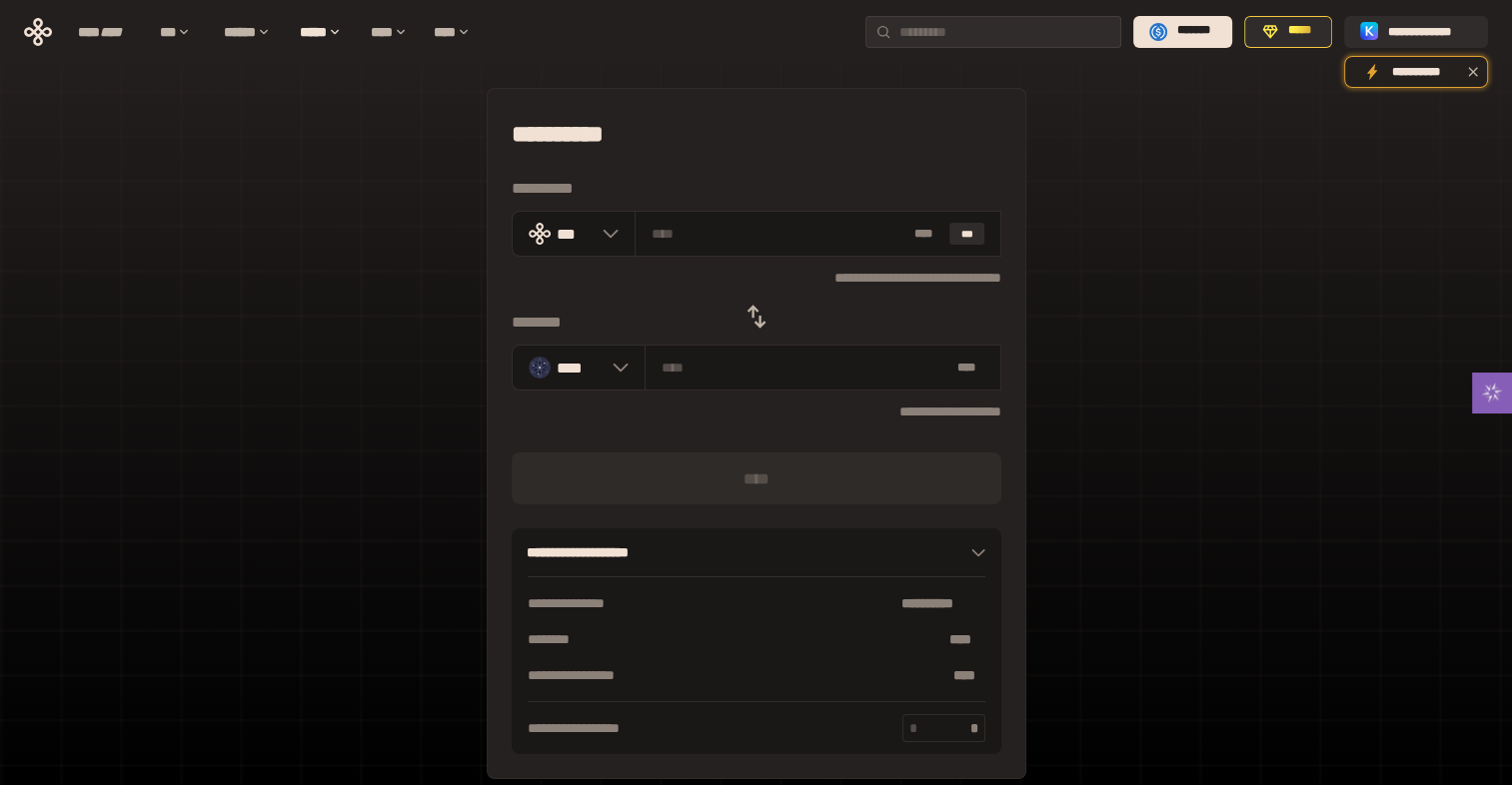 click 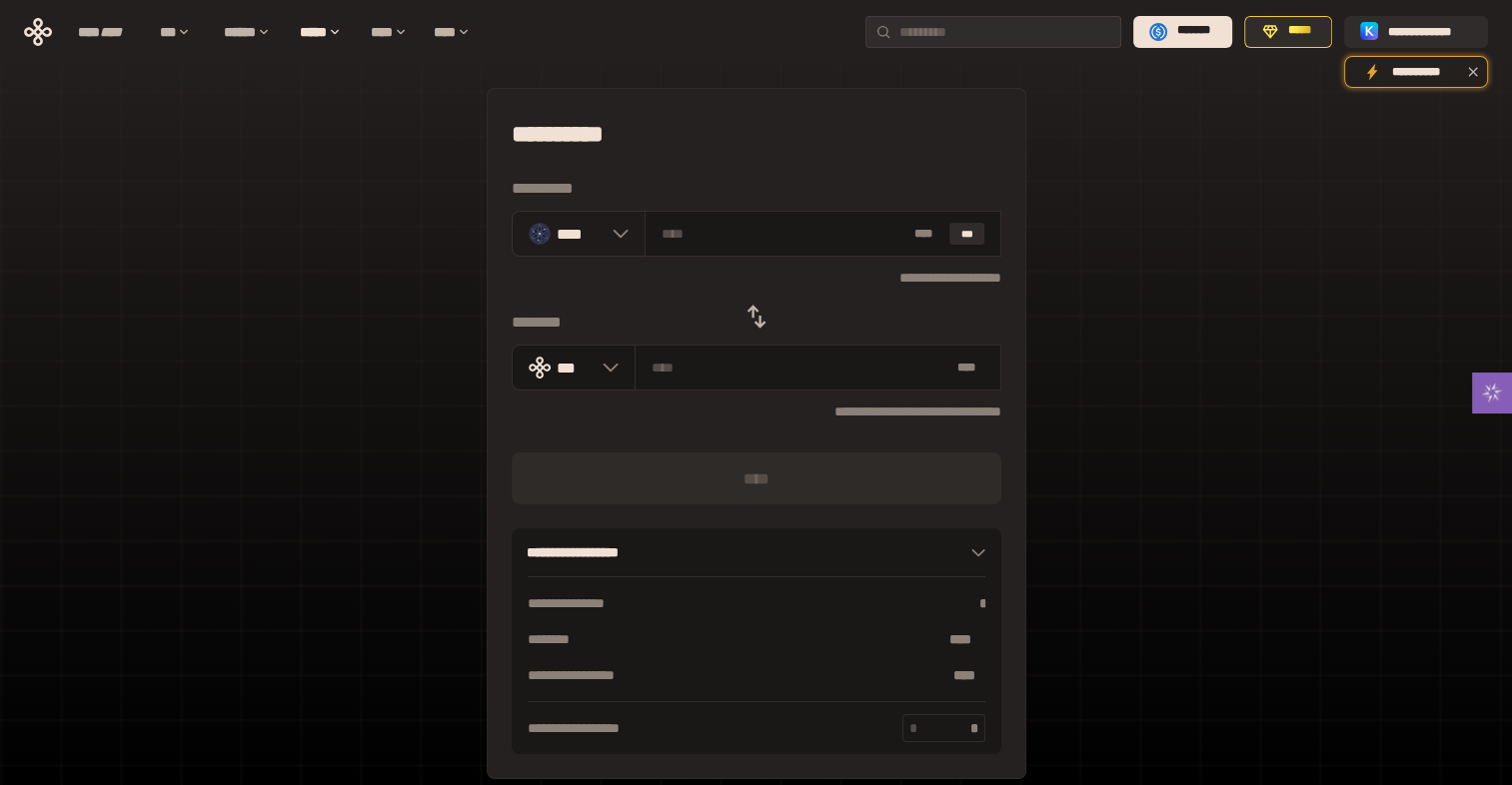 click 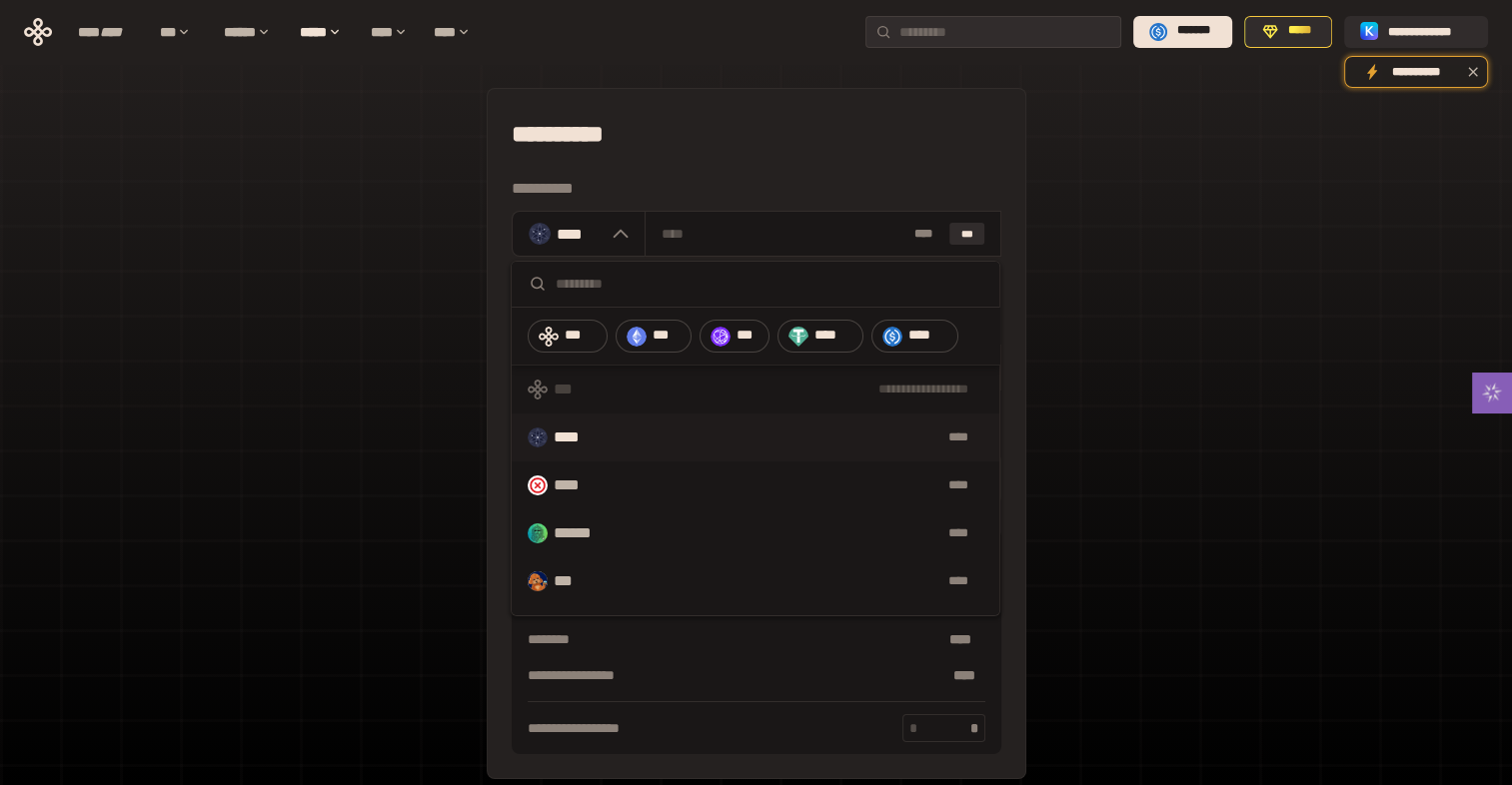 click at bounding box center (769, 284) 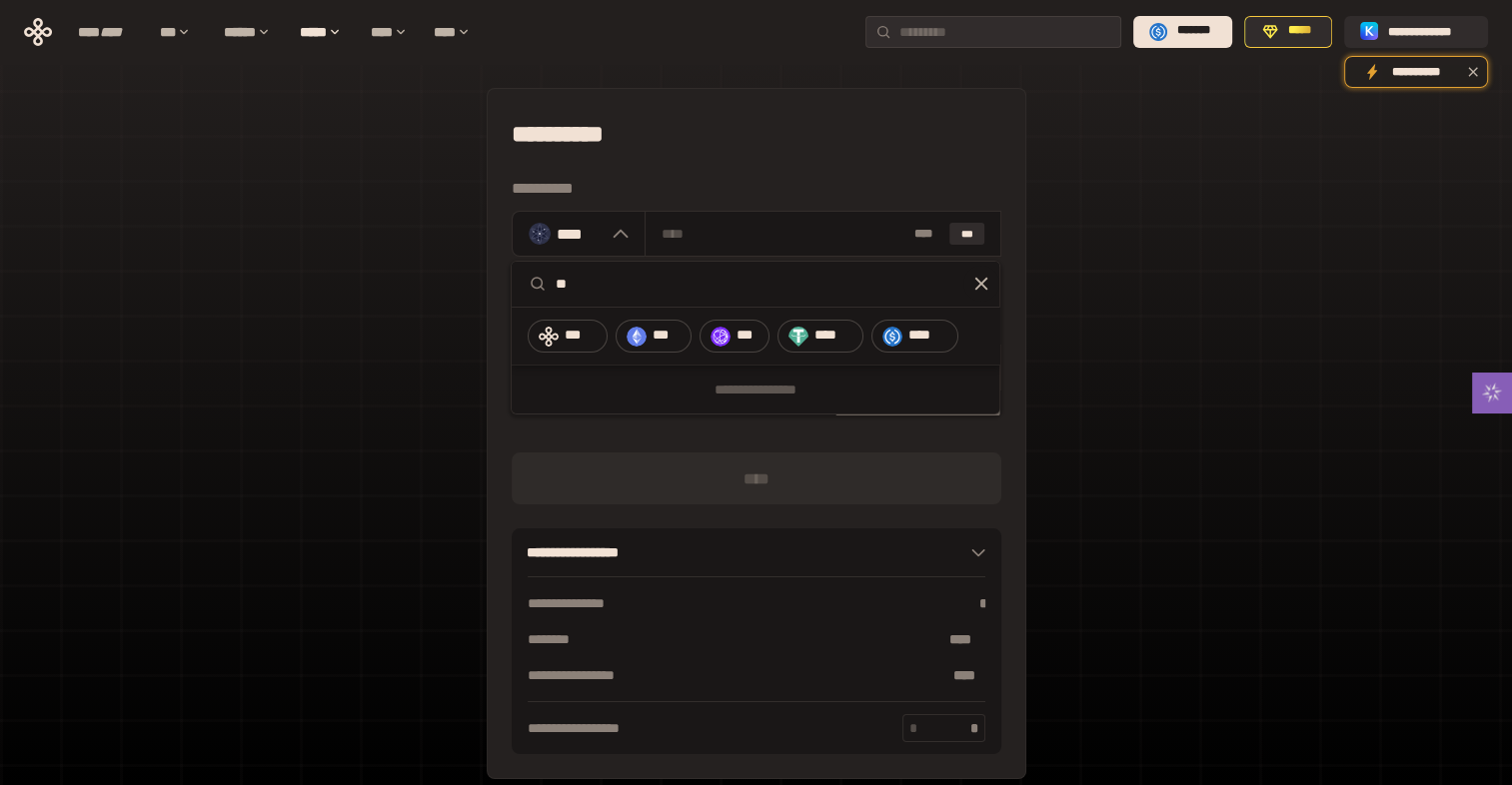 type on "**" 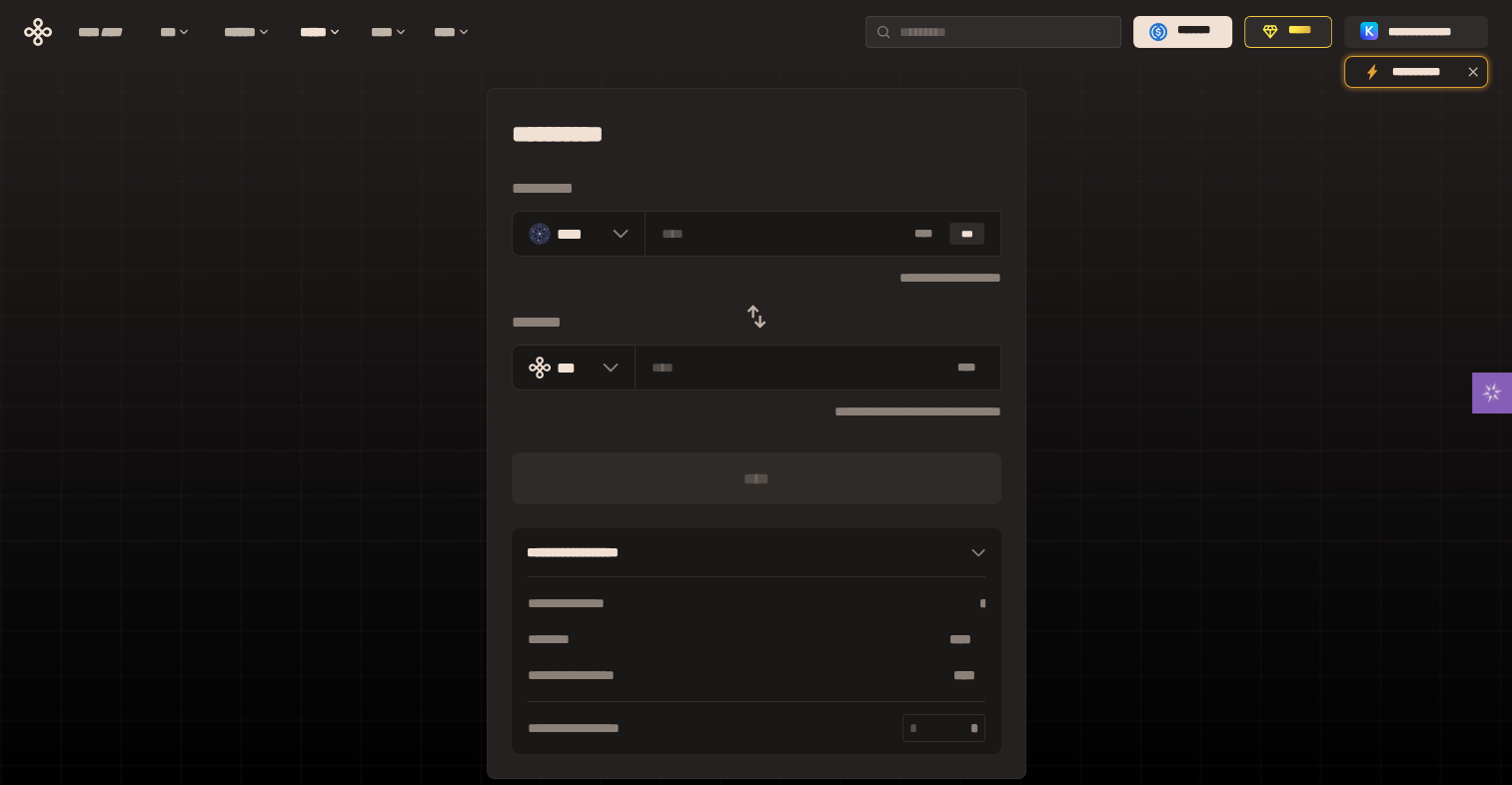 click on "**********" at bounding box center [756, 443] 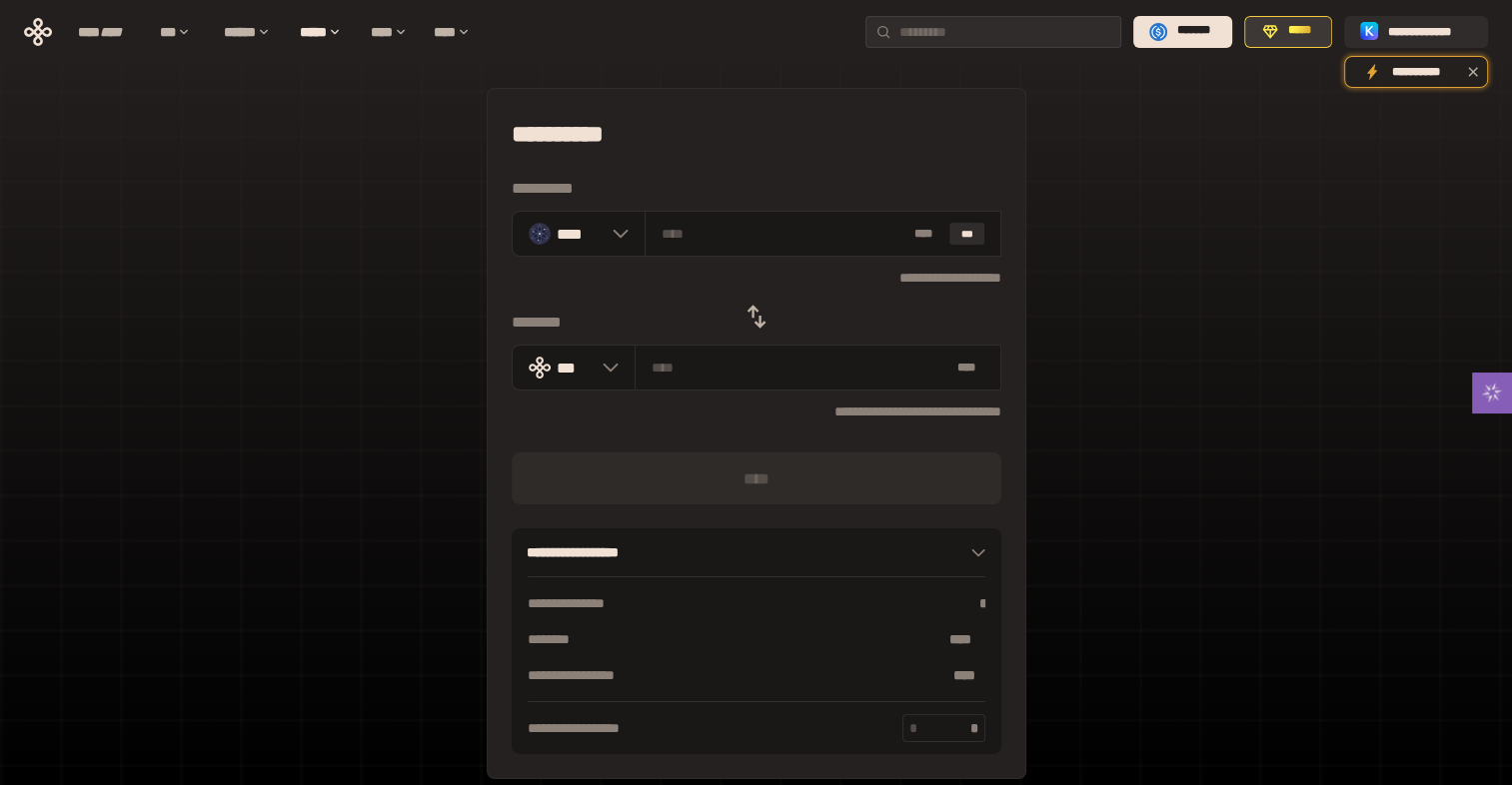 click on "*****" at bounding box center (1288, 32) 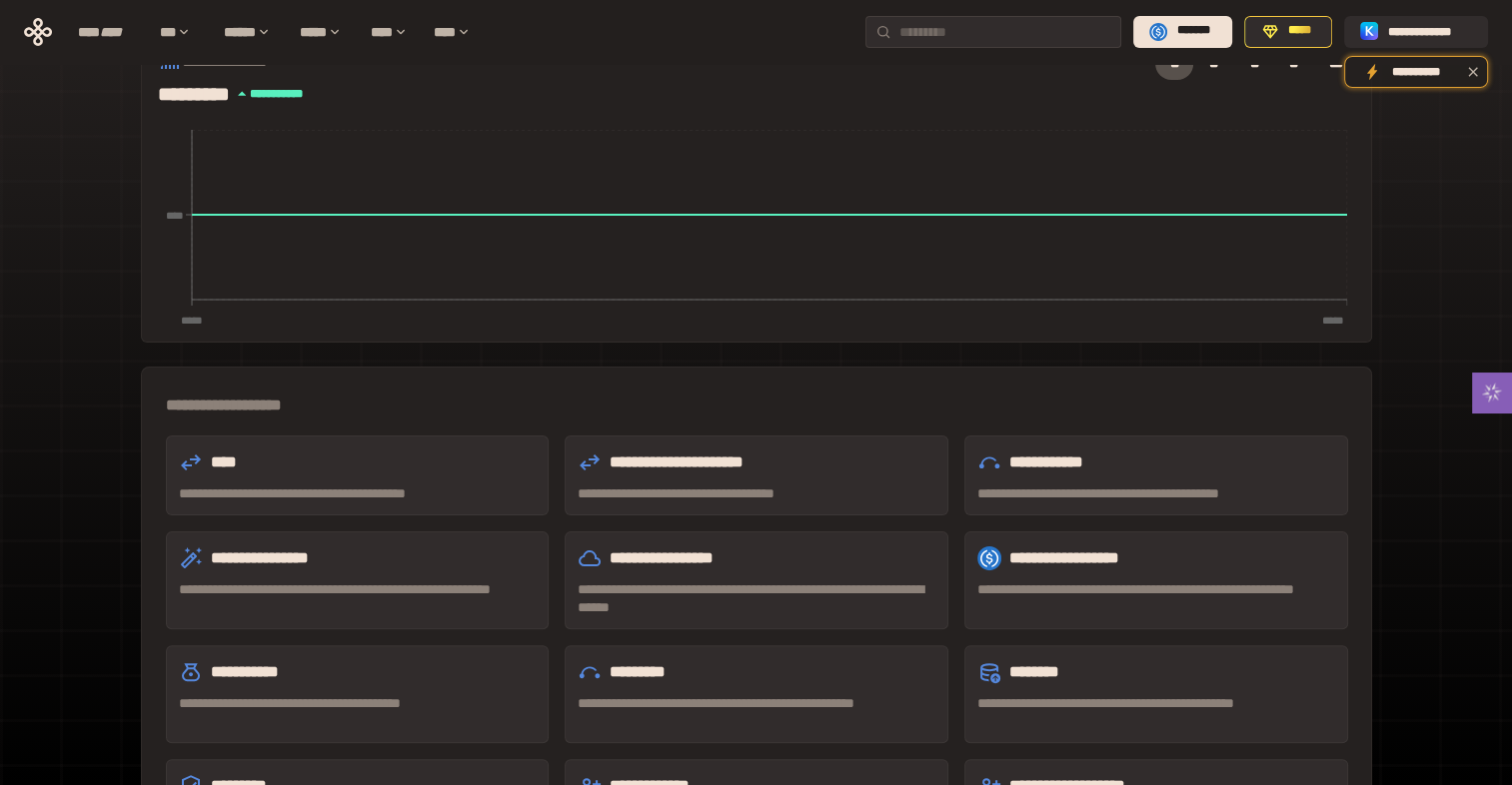 scroll, scrollTop: 476, scrollLeft: 0, axis: vertical 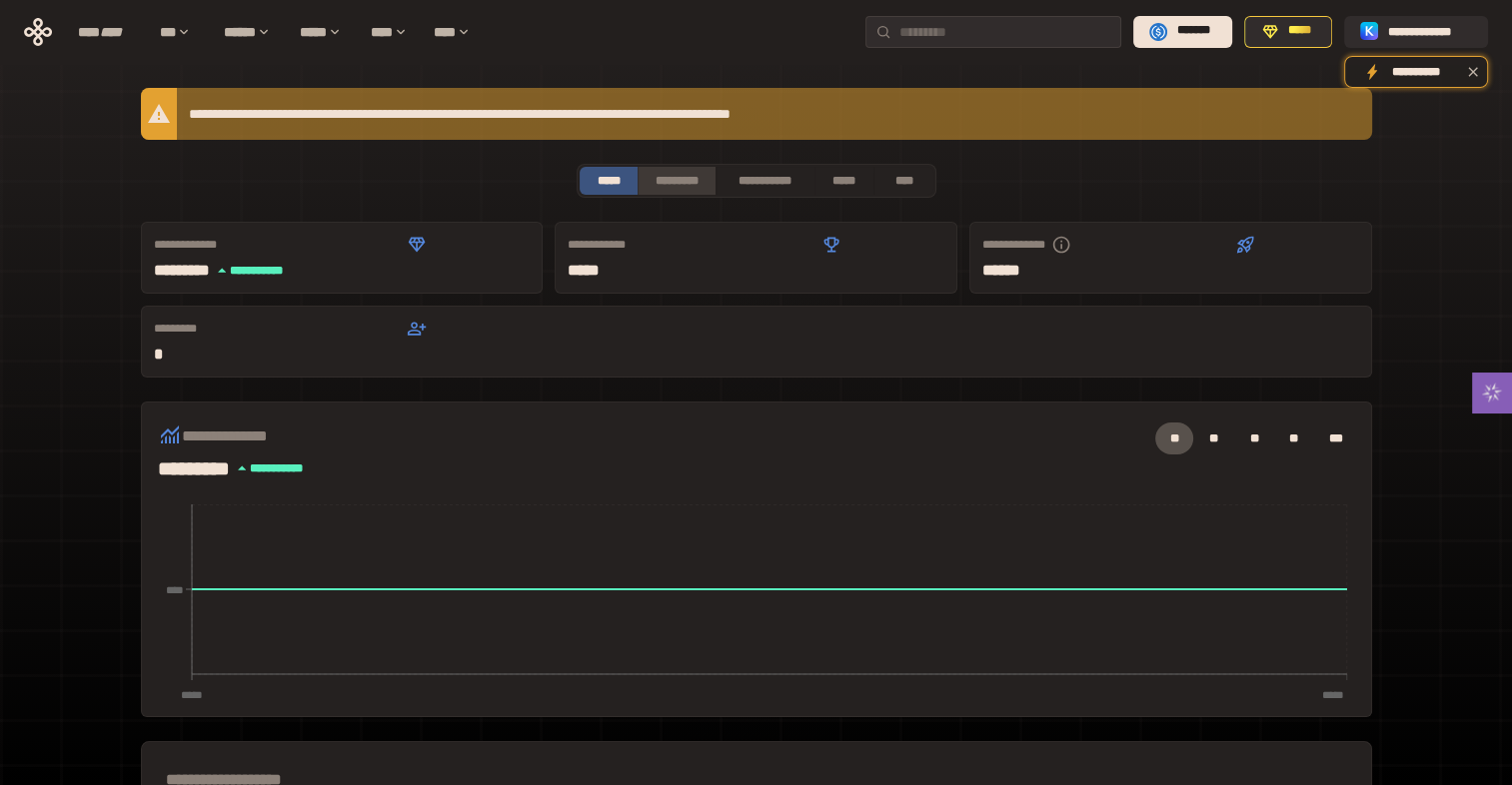 click on "*********" at bounding box center [676, 181] 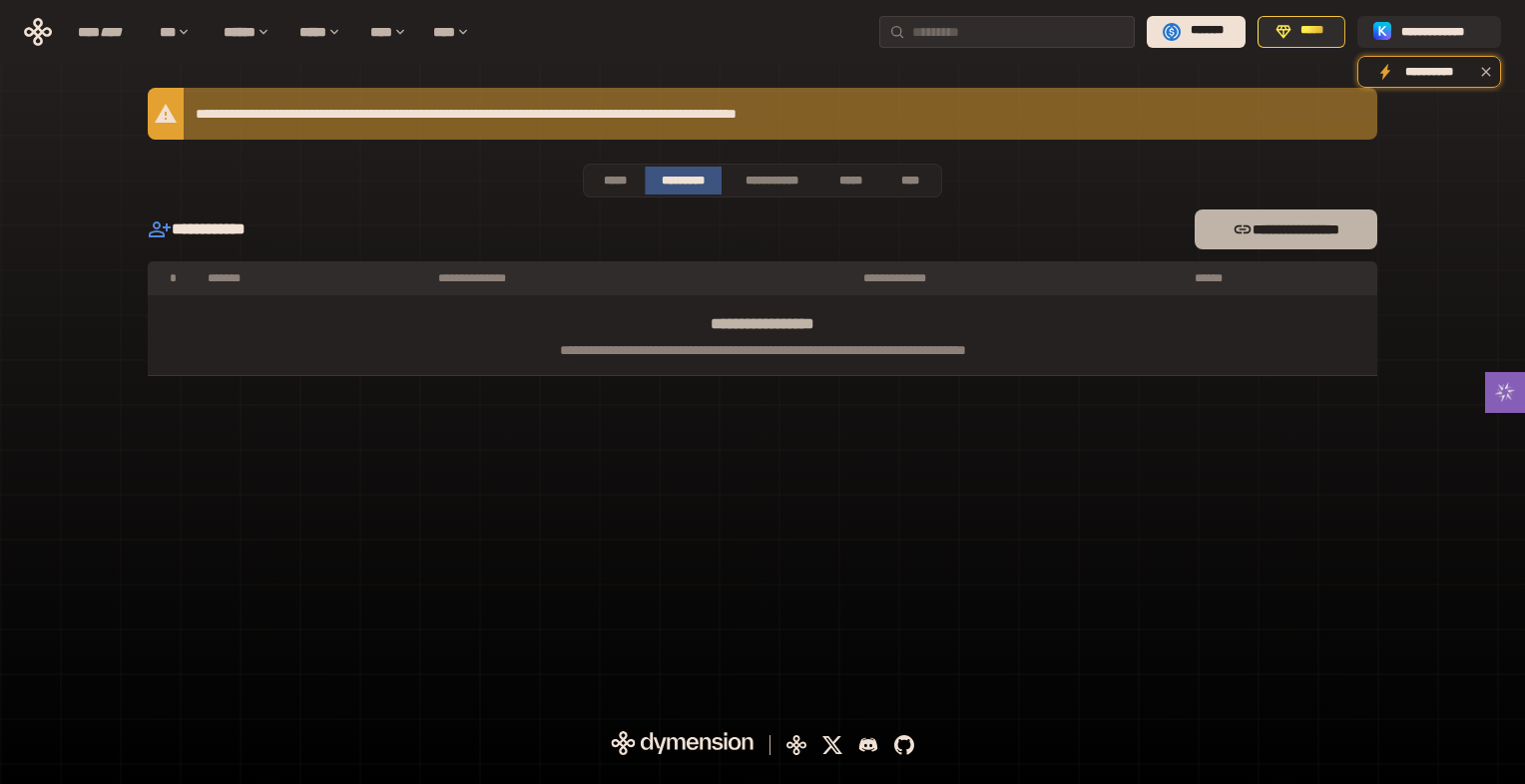 click on "**********" at bounding box center (1285, 229) 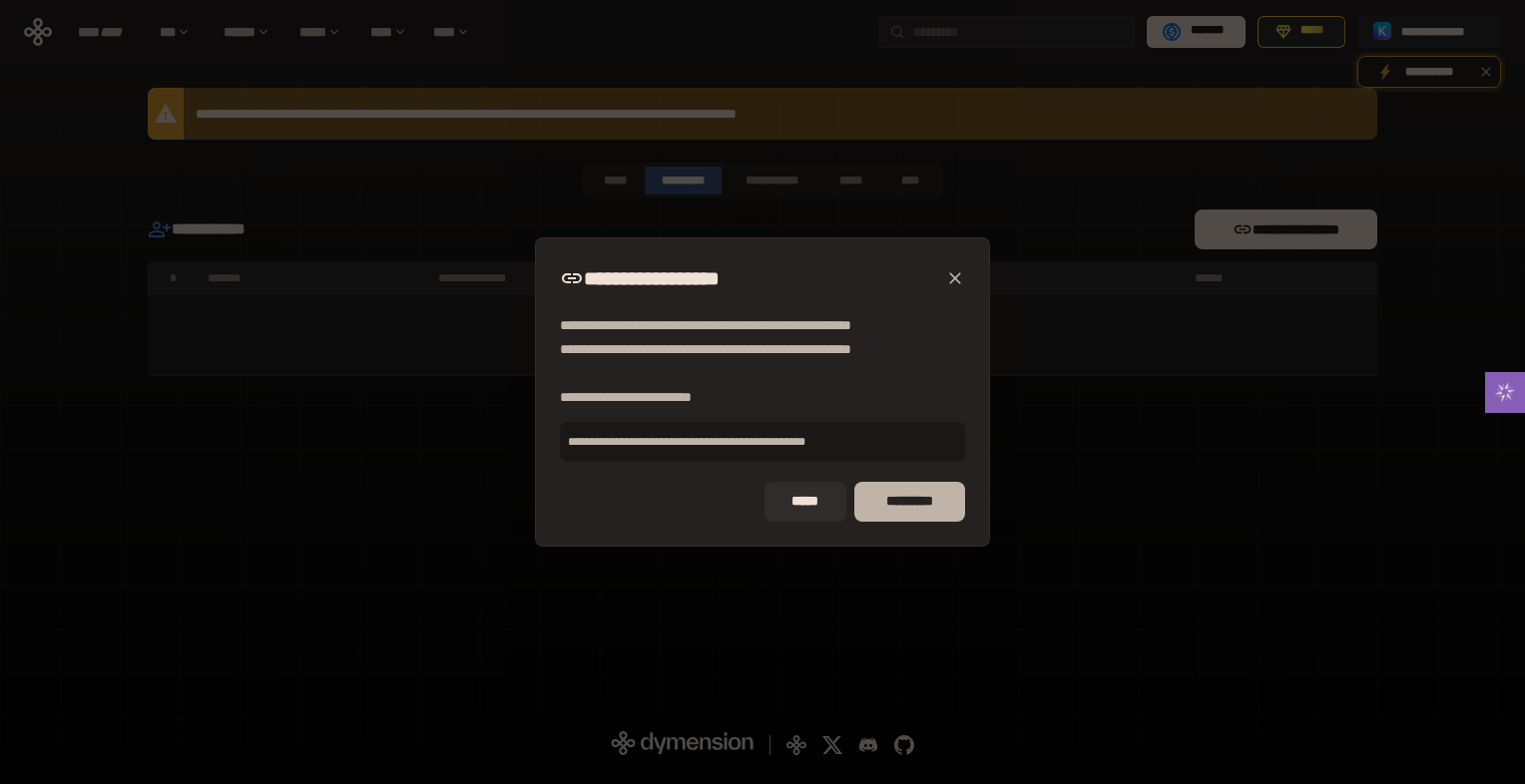 click on "*********" at bounding box center (909, 502) 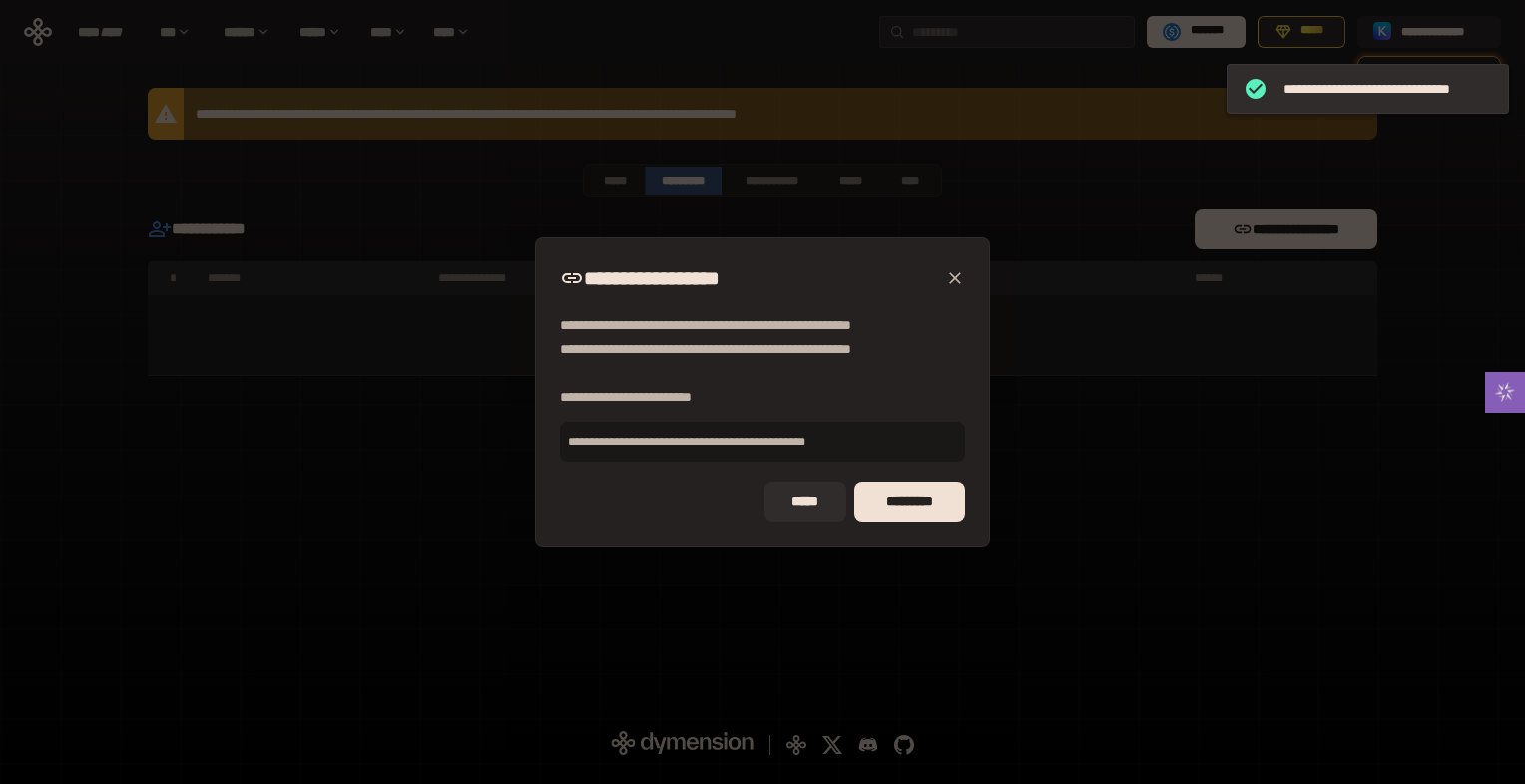 click at bounding box center [955, 278] 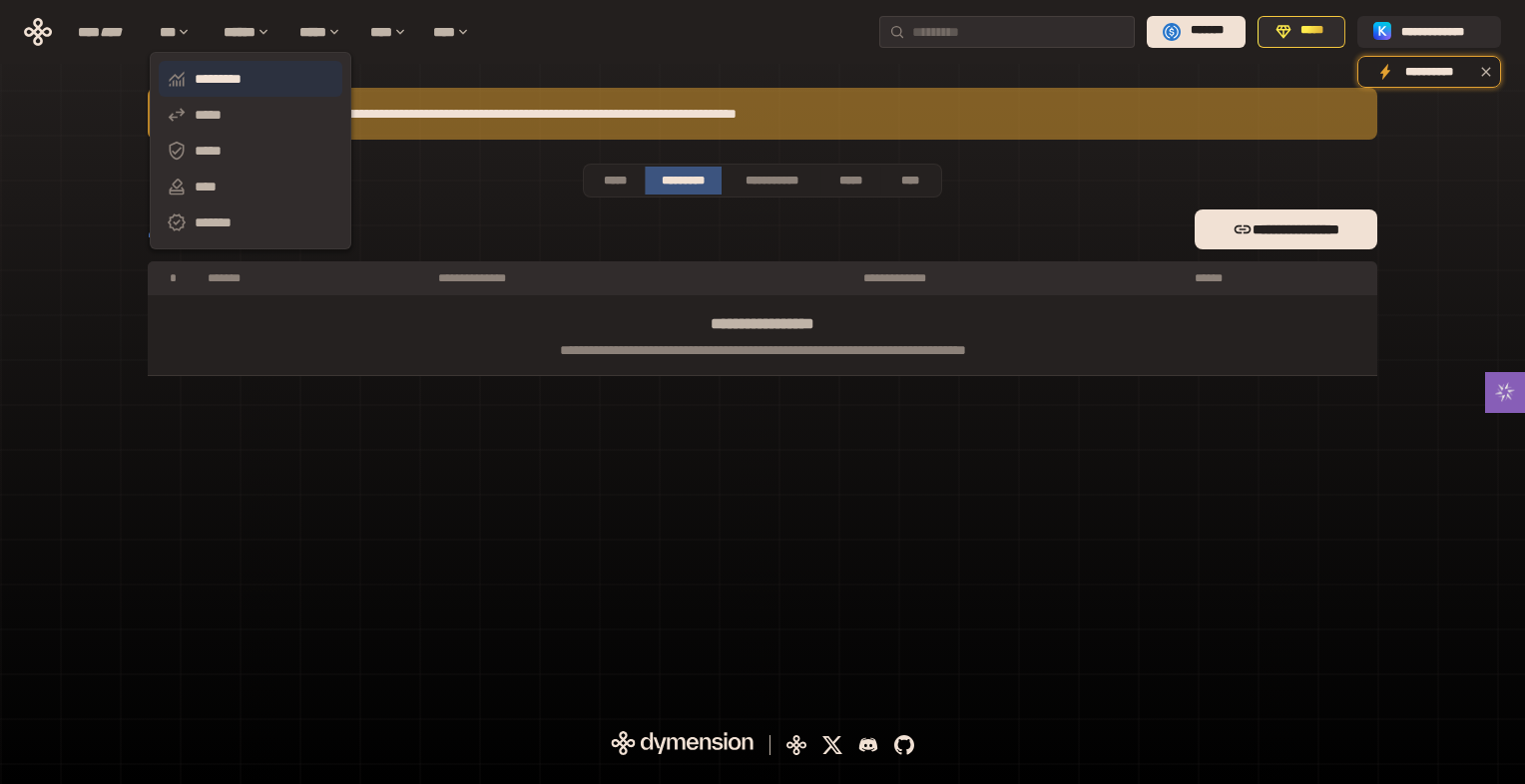 click on "*********" at bounding box center (251, 79) 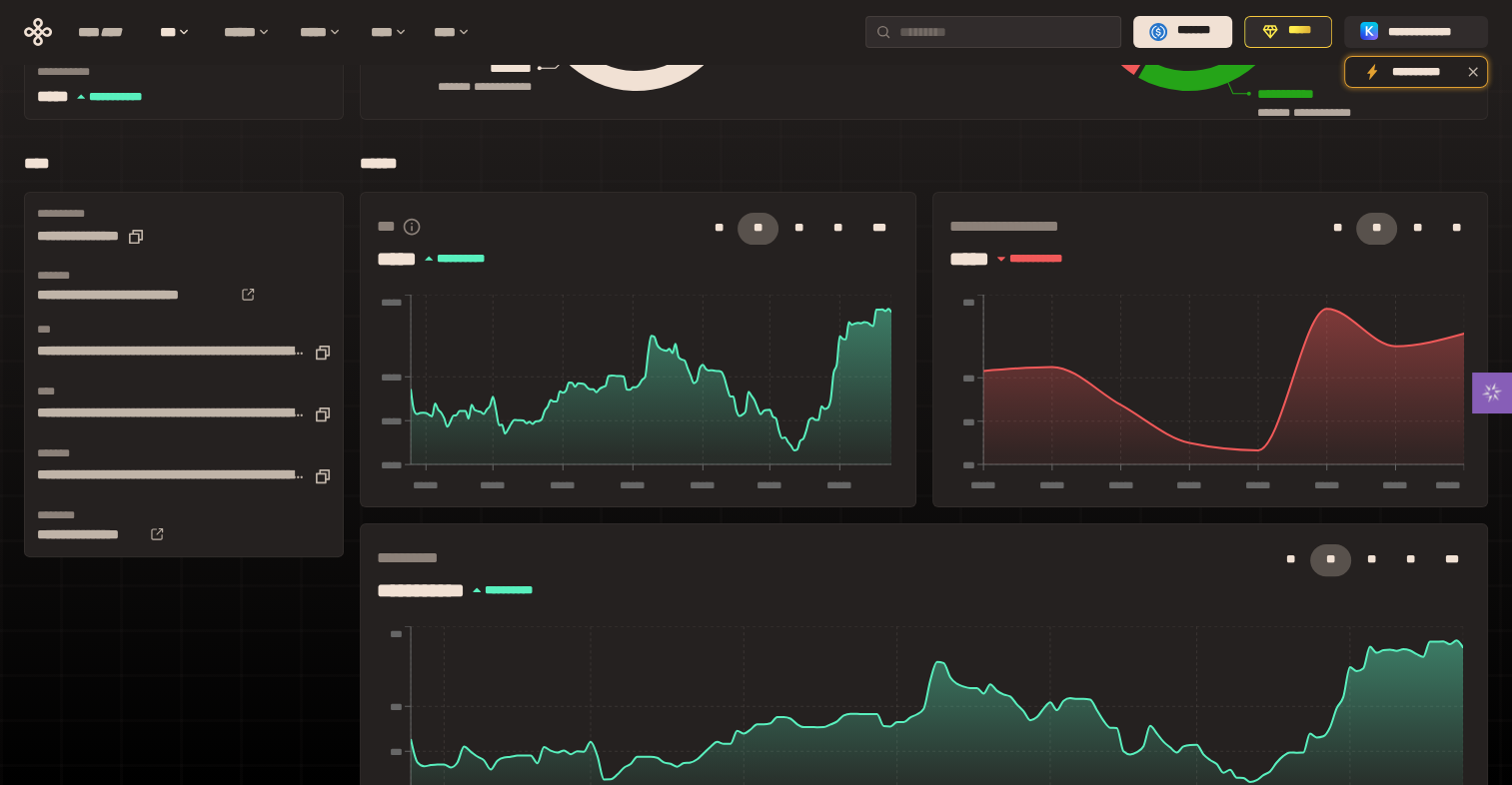 scroll, scrollTop: 399, scrollLeft: 0, axis: vertical 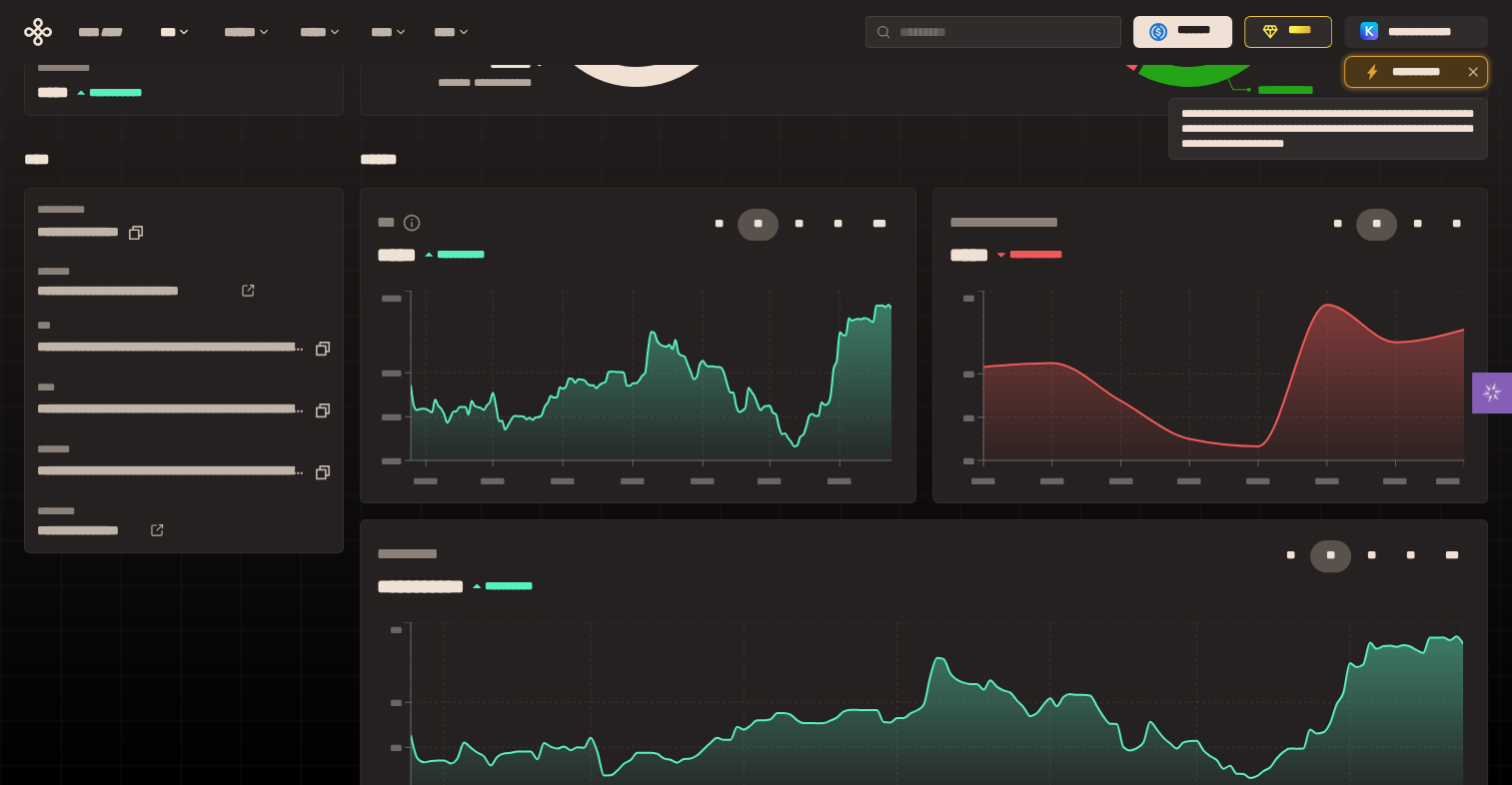 click on "**********" at bounding box center (1416, 72) 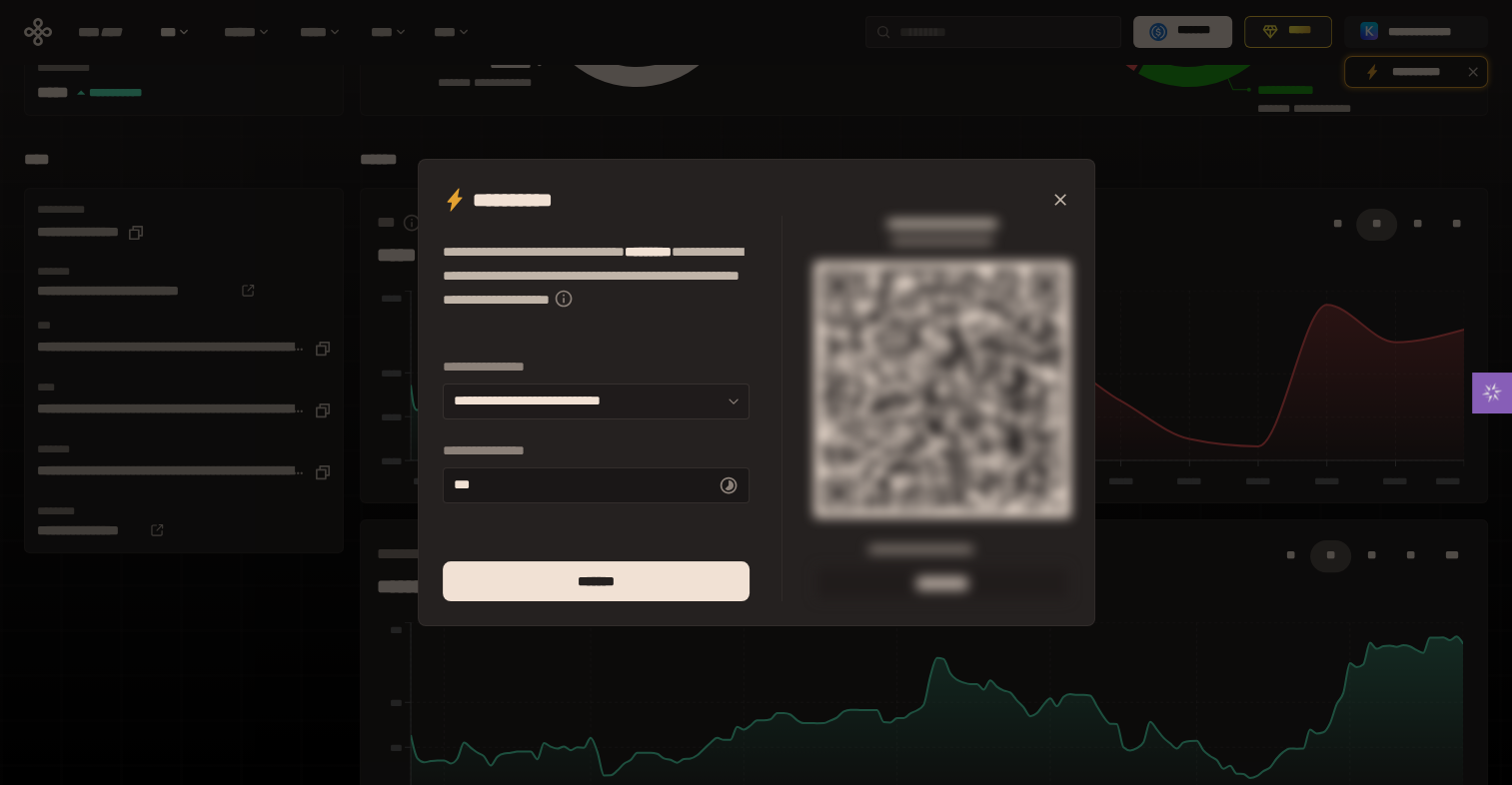 click at bounding box center (729, 401) 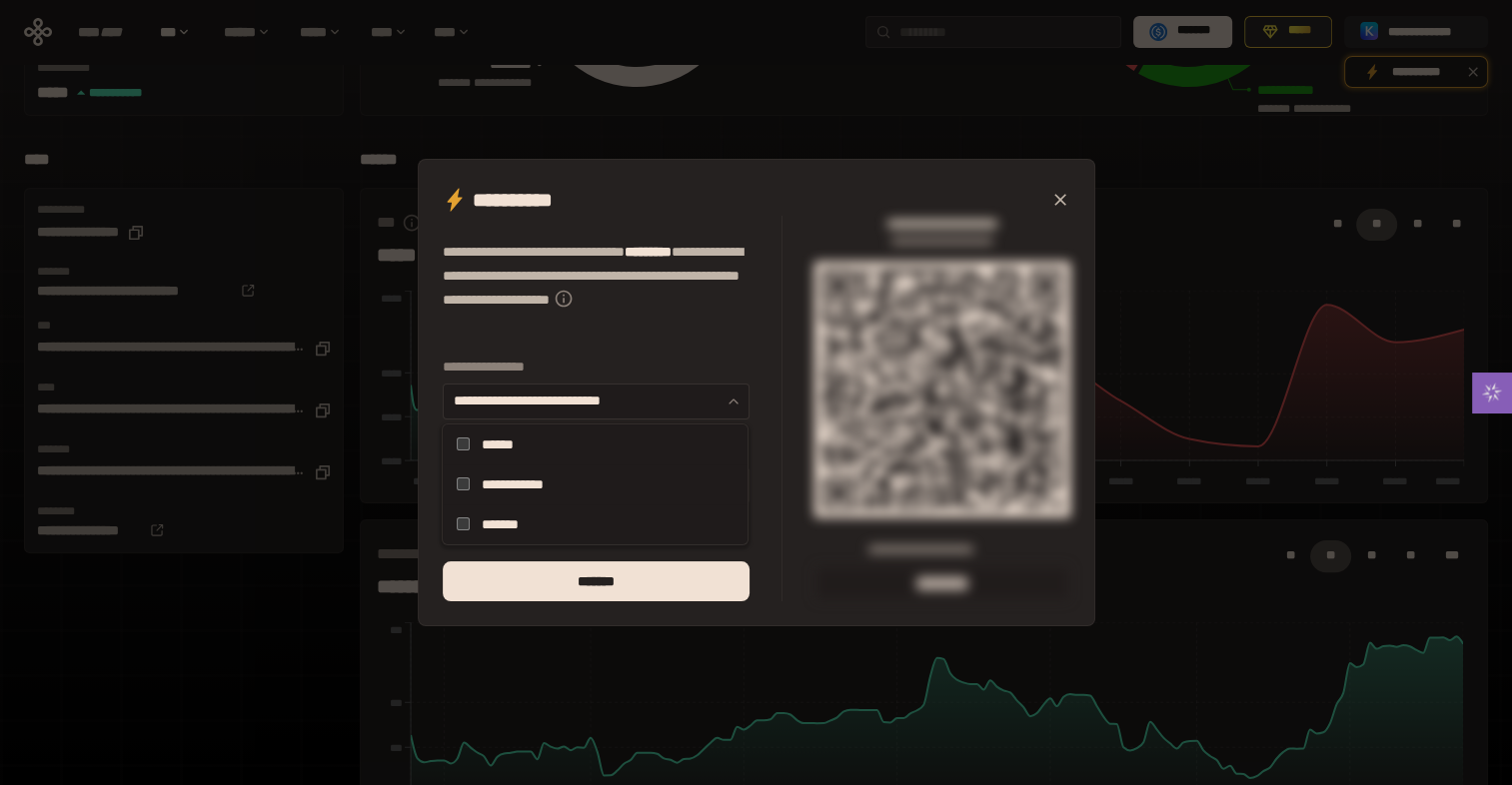 click at bounding box center (729, 401) 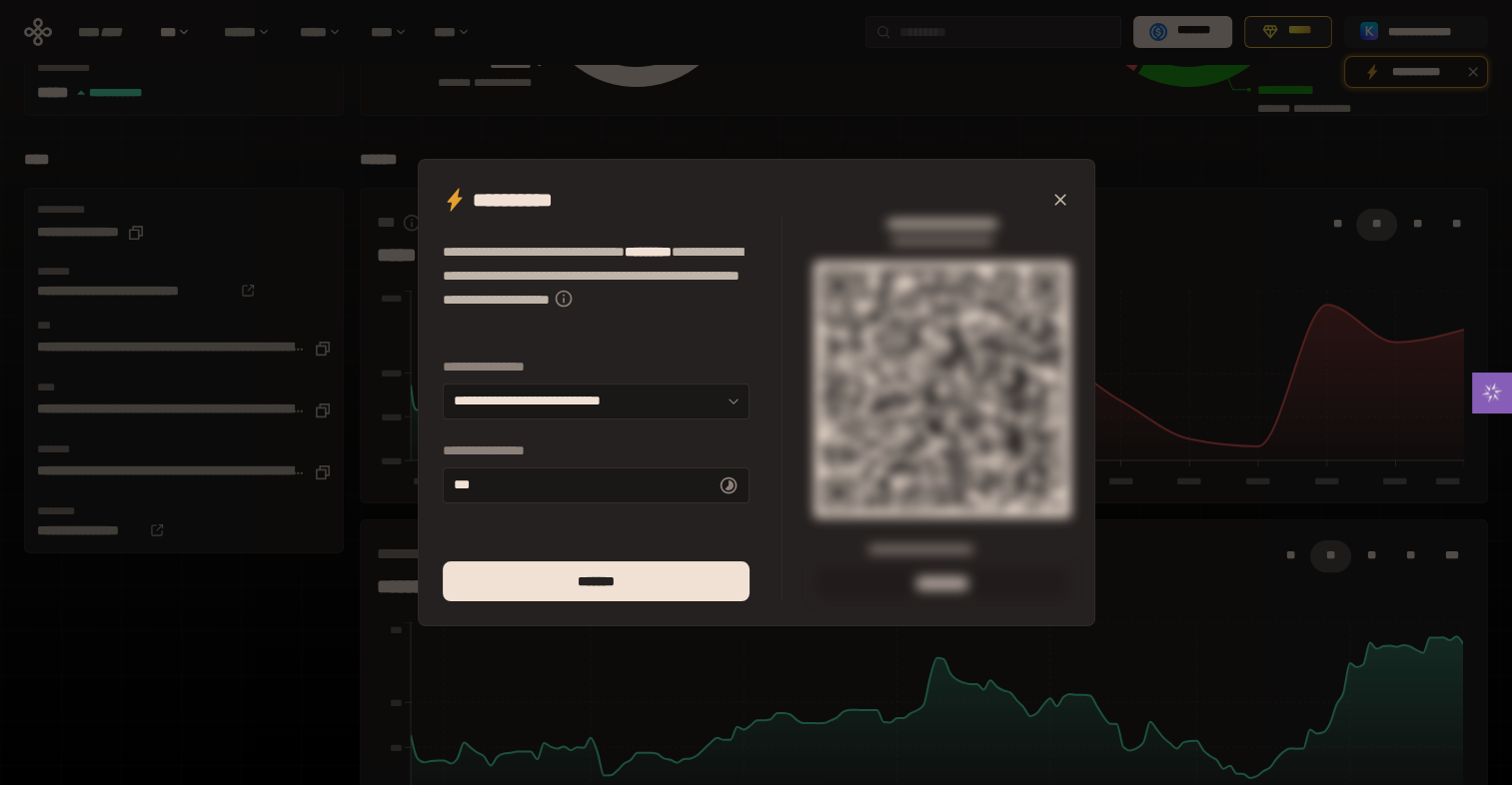 click 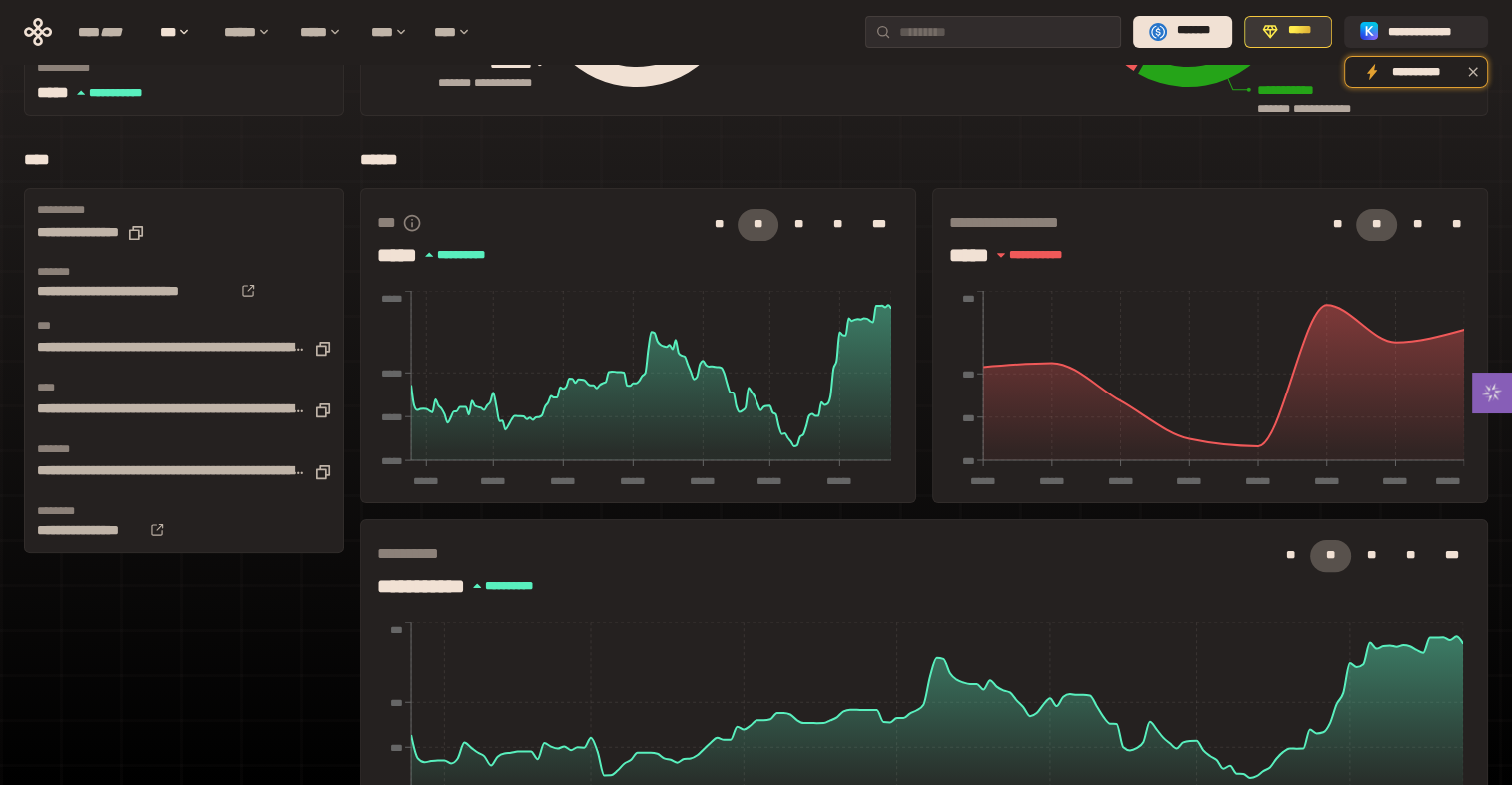 click on "*****" at bounding box center (1299, 31) 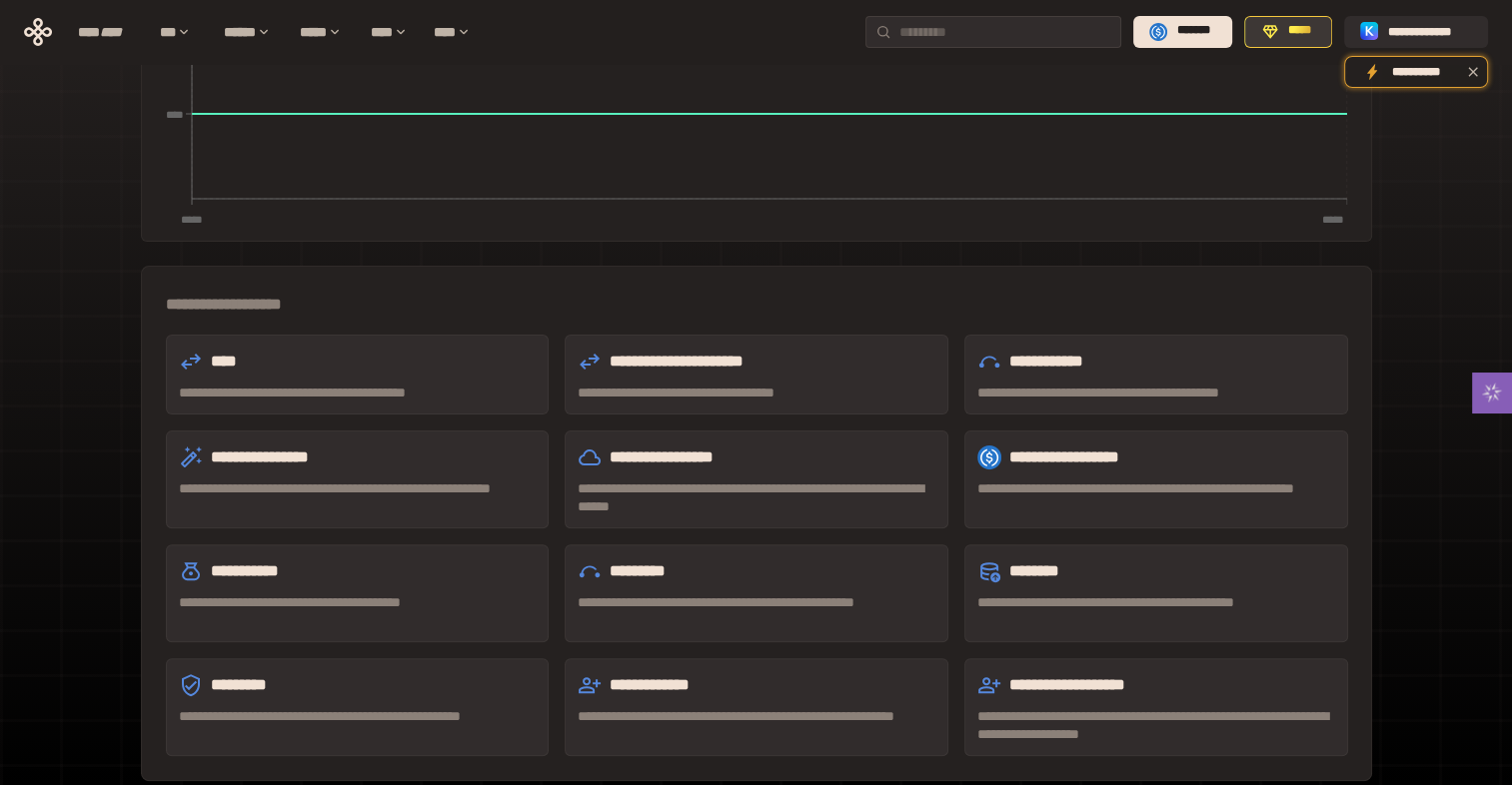 scroll, scrollTop: 476, scrollLeft: 0, axis: vertical 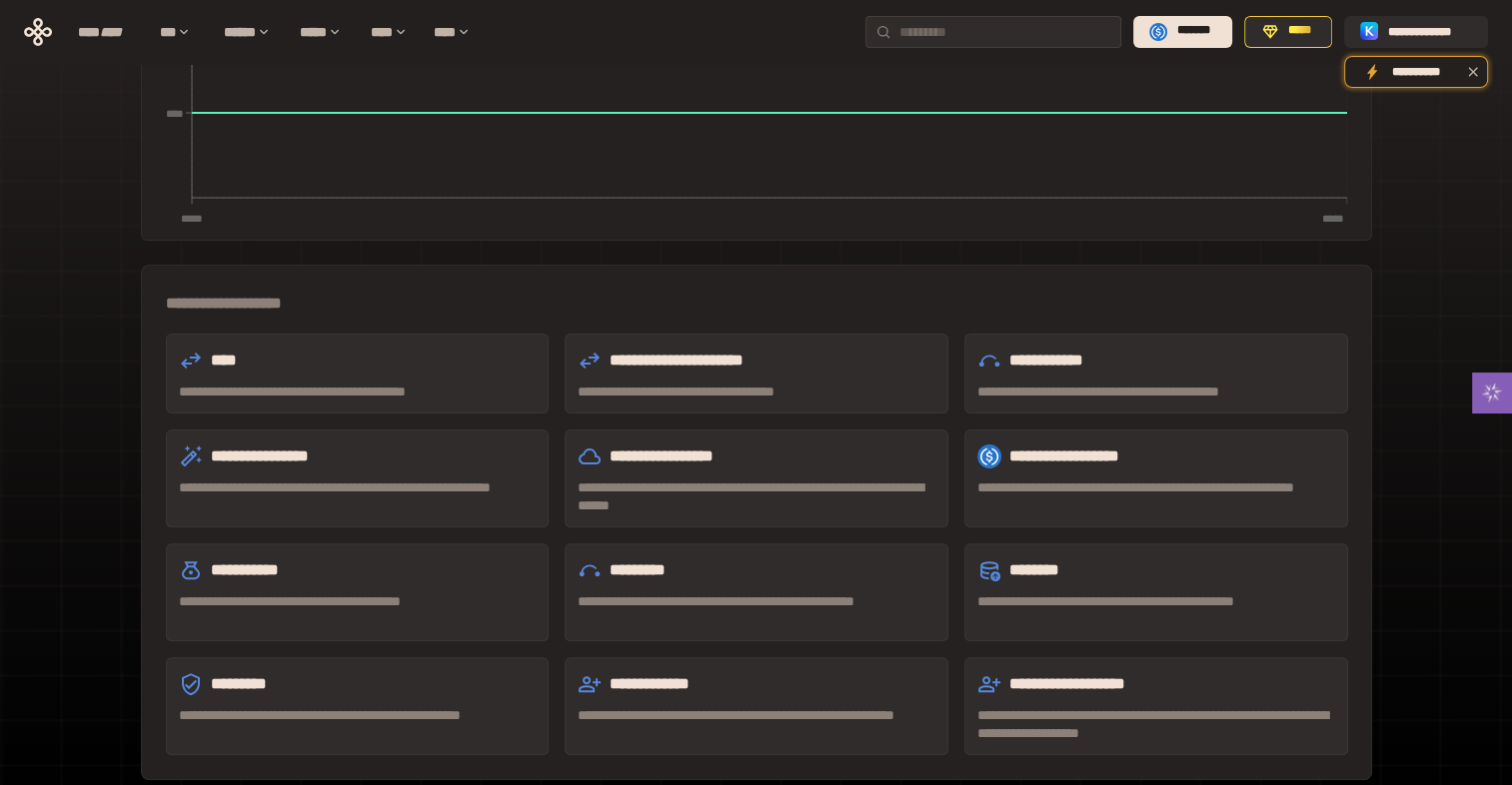 click 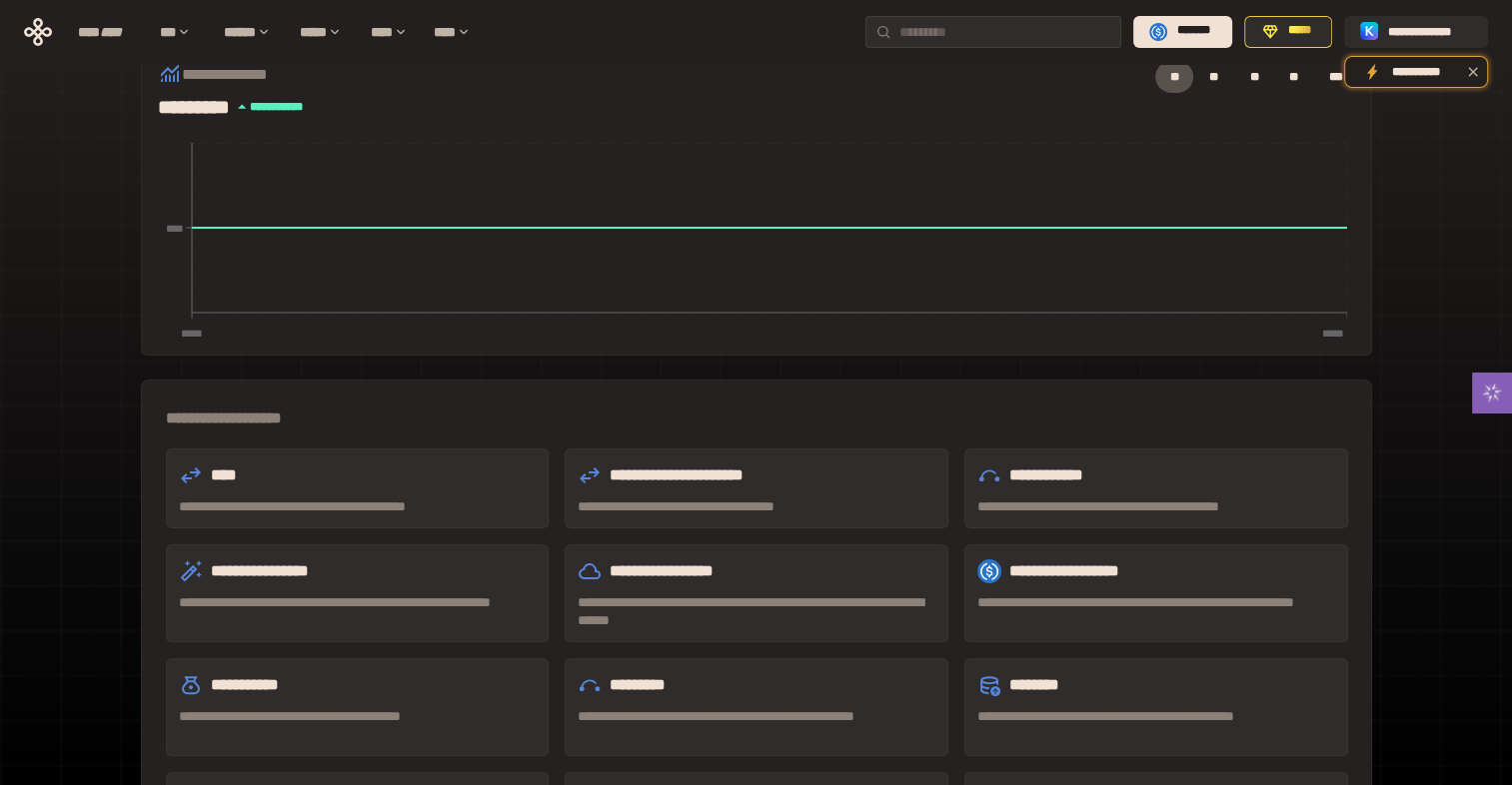 scroll, scrollTop: 0, scrollLeft: 0, axis: both 